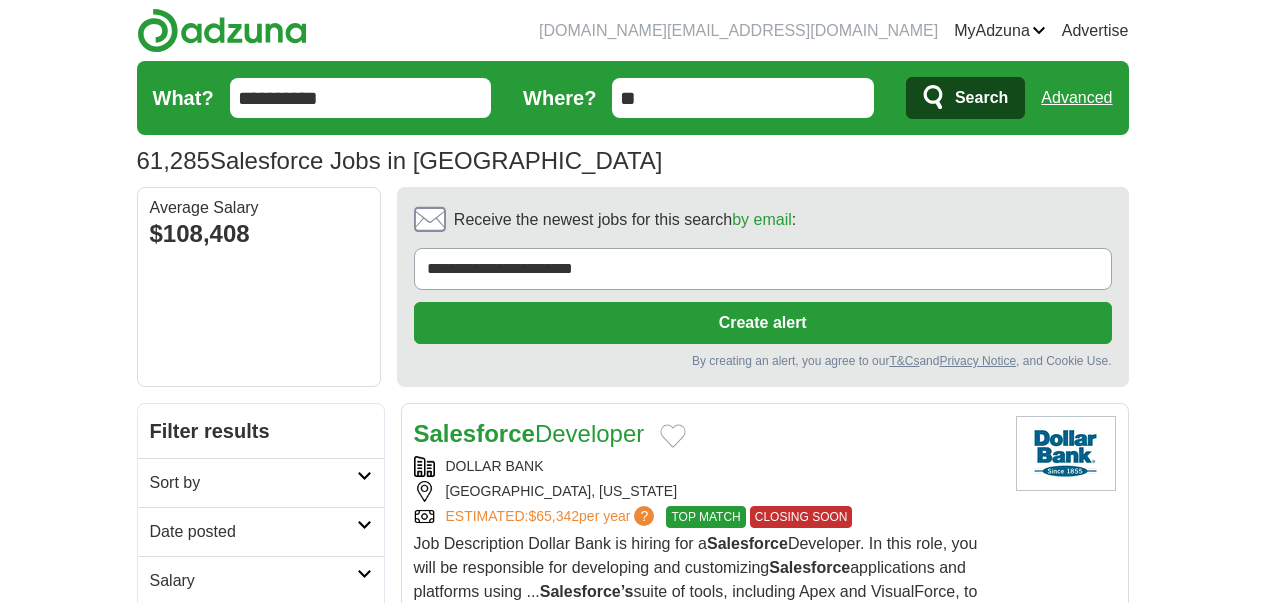 scroll, scrollTop: 0, scrollLeft: 0, axis: both 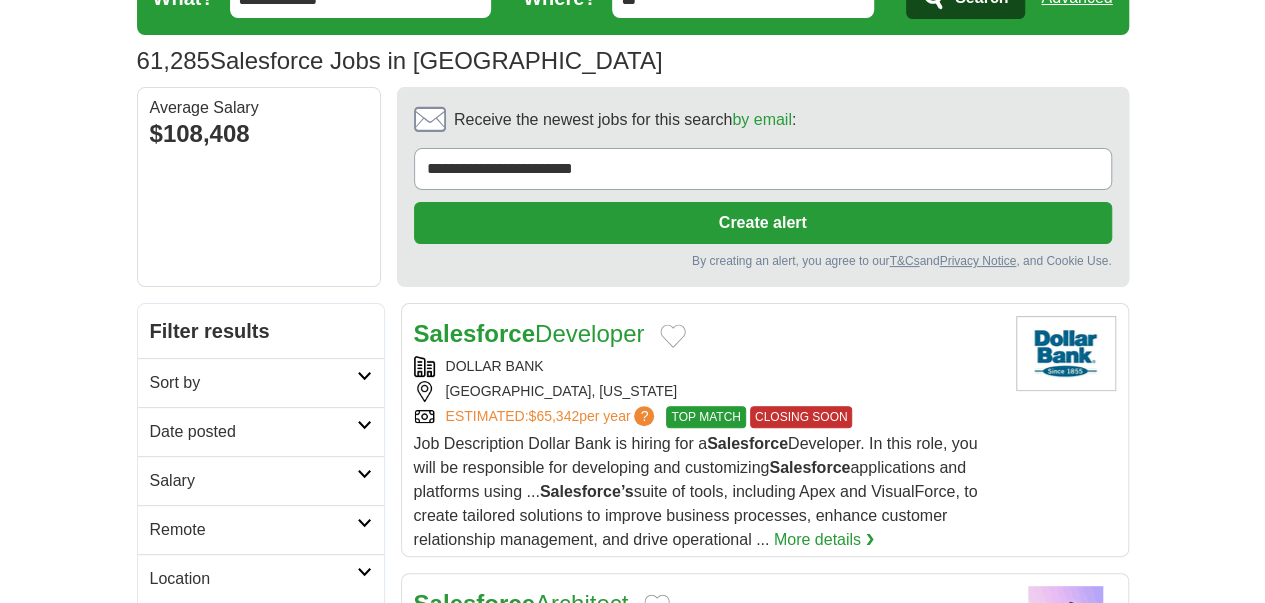 click on "Date posted" at bounding box center (253, 432) 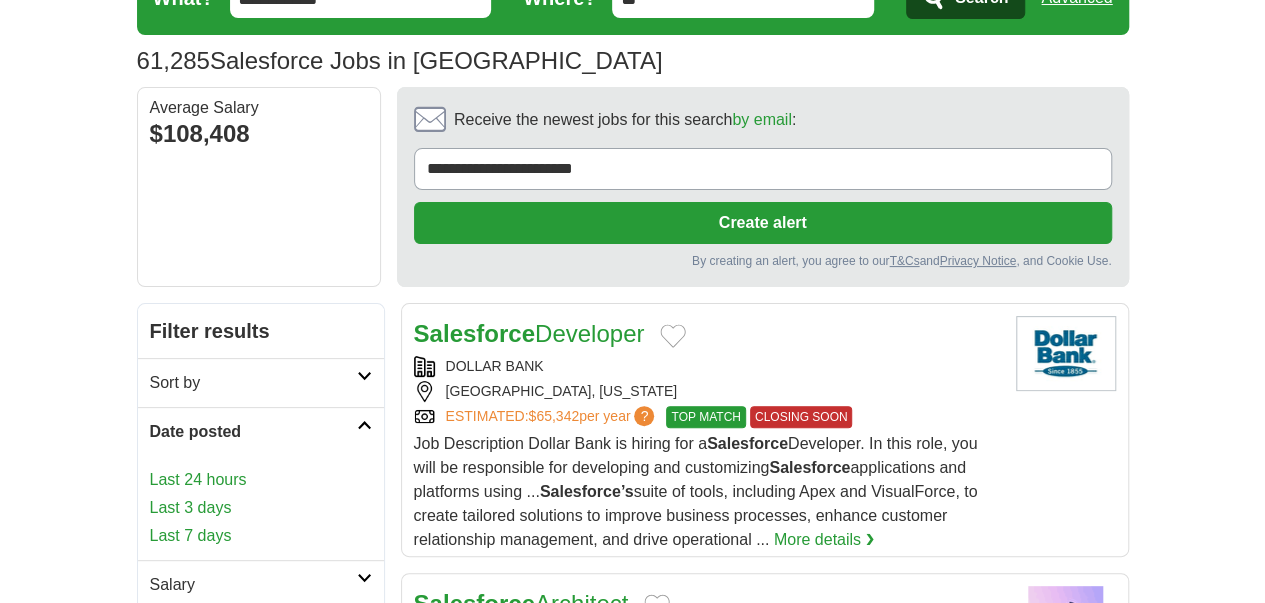 click on "Last 7 days" at bounding box center [261, 536] 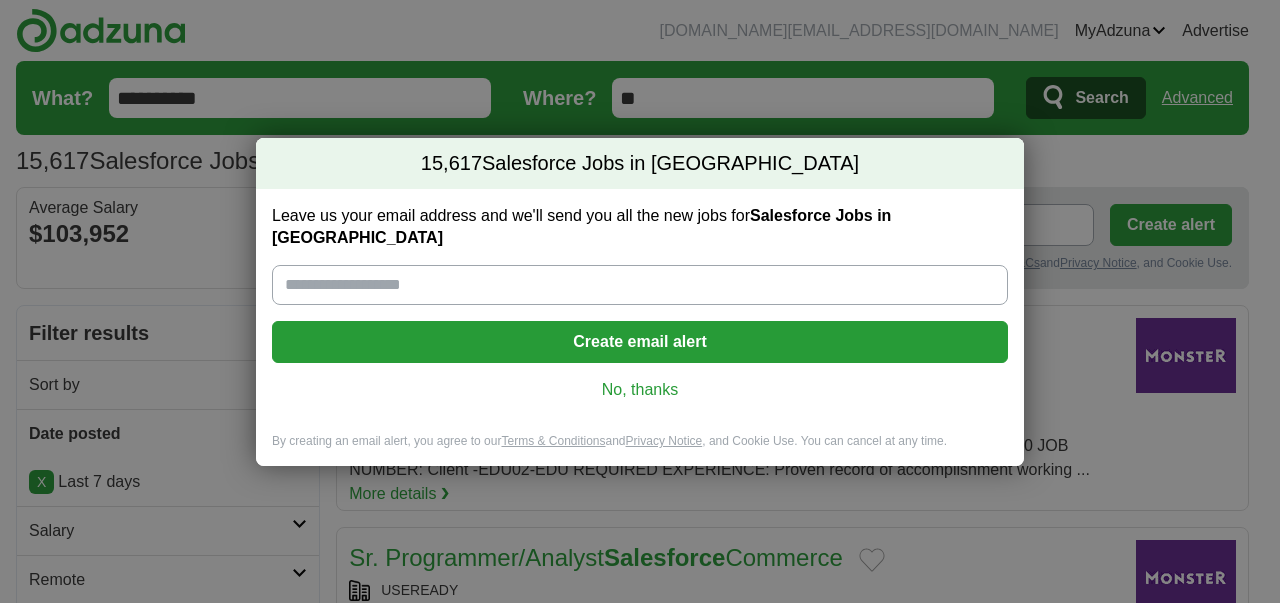 scroll, scrollTop: 0, scrollLeft: 0, axis: both 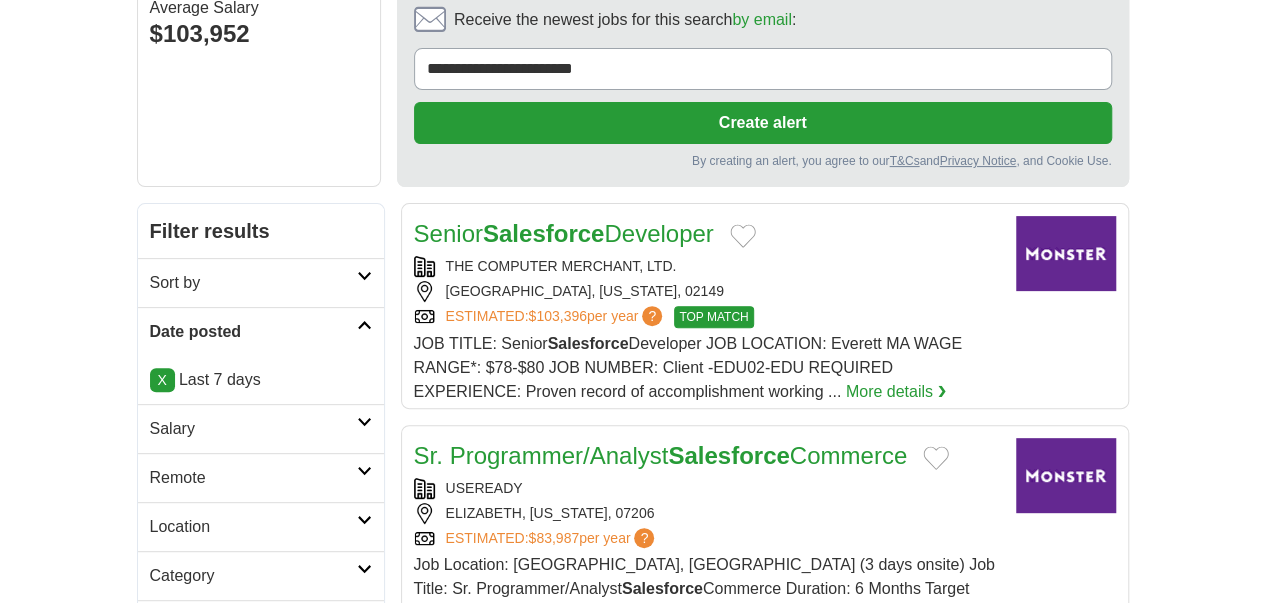 click on "Remote" at bounding box center (253, 478) 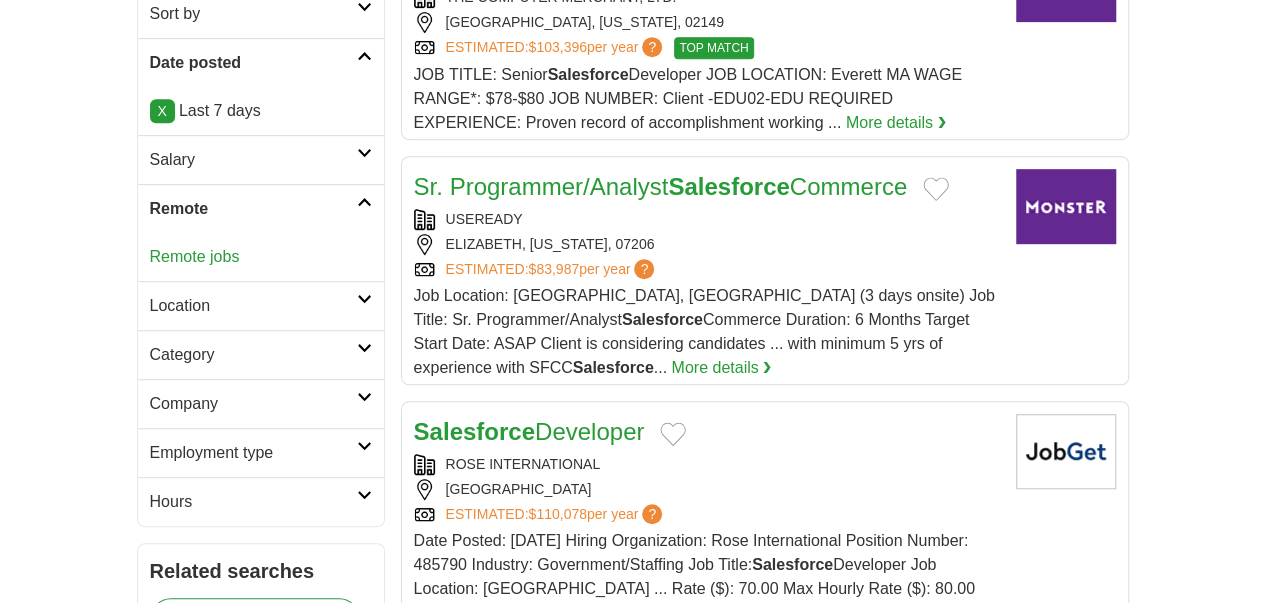 scroll, scrollTop: 500, scrollLeft: 0, axis: vertical 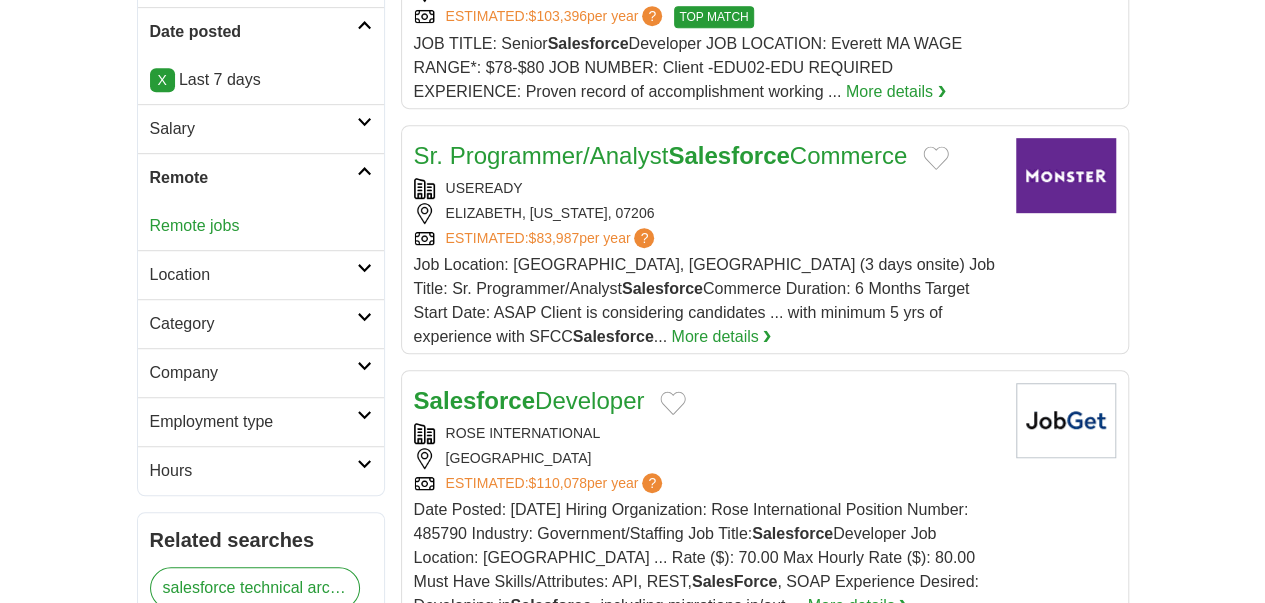 click on "Employment type" at bounding box center (253, 422) 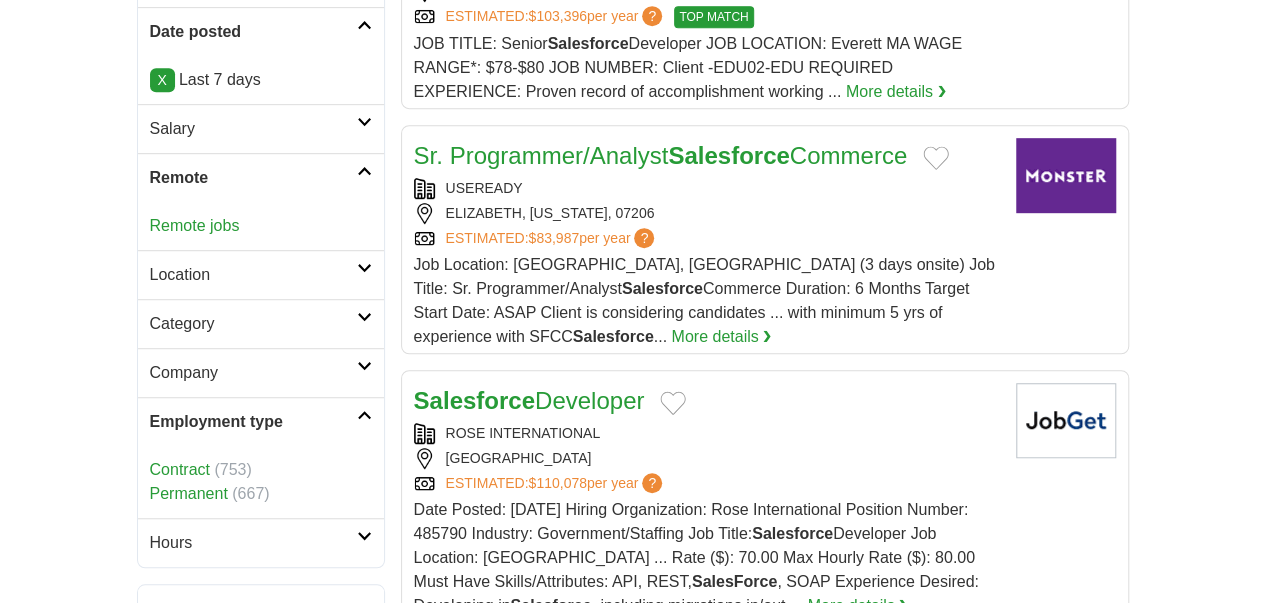 click on "Contract" at bounding box center (180, 469) 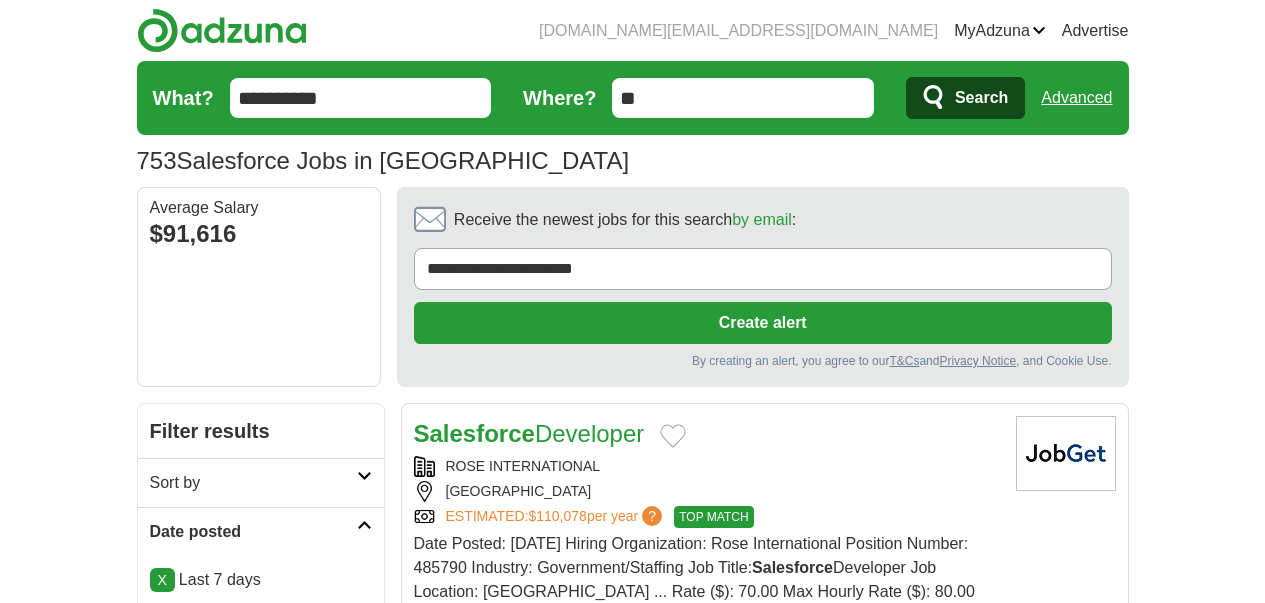 scroll, scrollTop: 0, scrollLeft: 0, axis: both 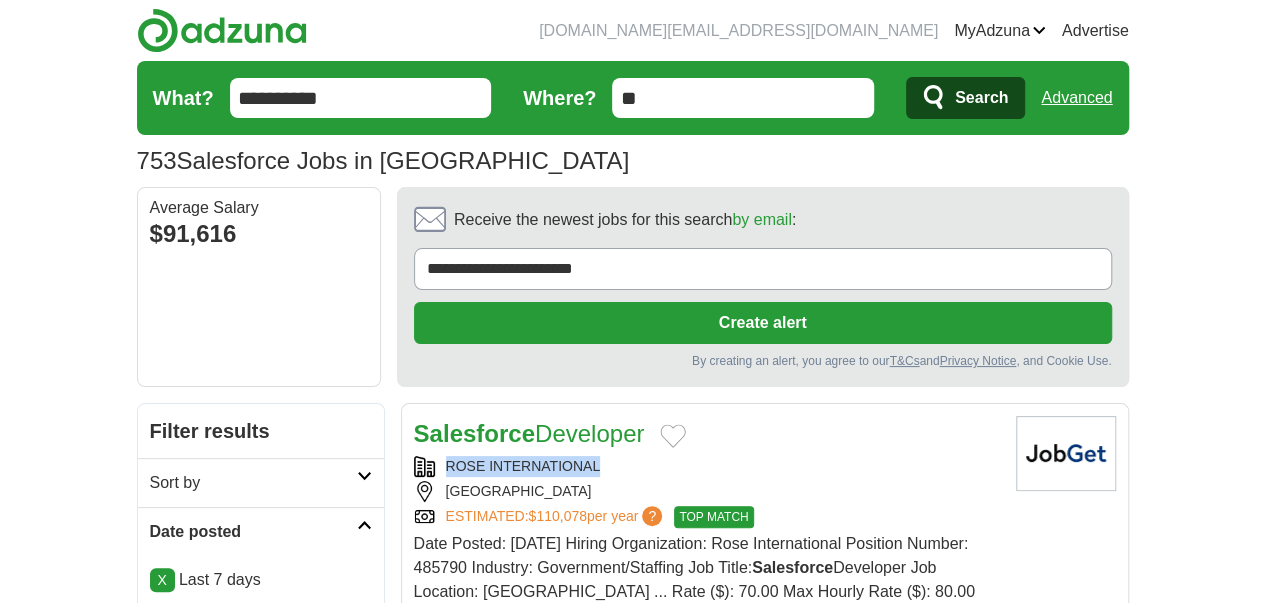 copy on "ROSE INTERNATIONAL" 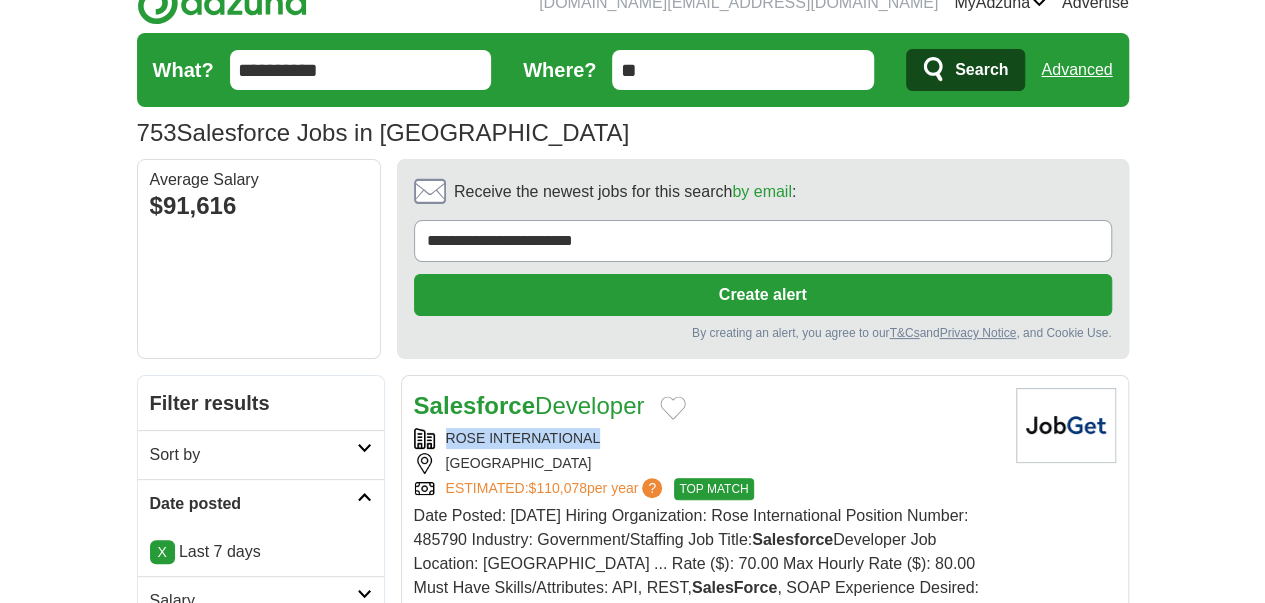 scroll, scrollTop: 0, scrollLeft: 0, axis: both 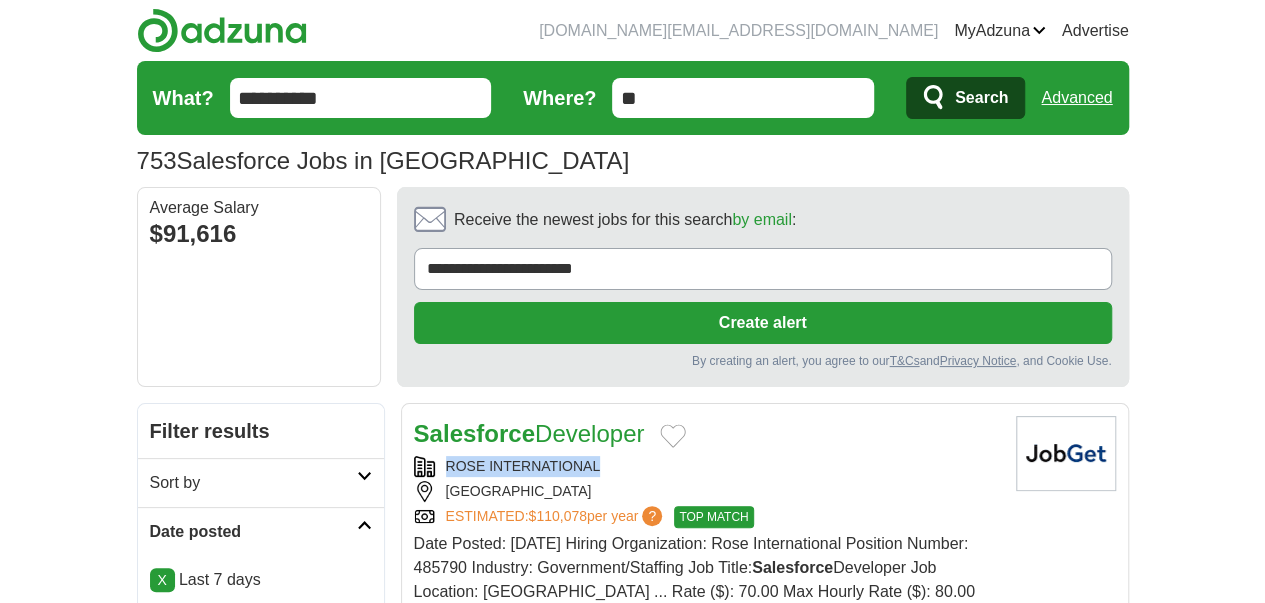 click on "Search" at bounding box center (981, 98) 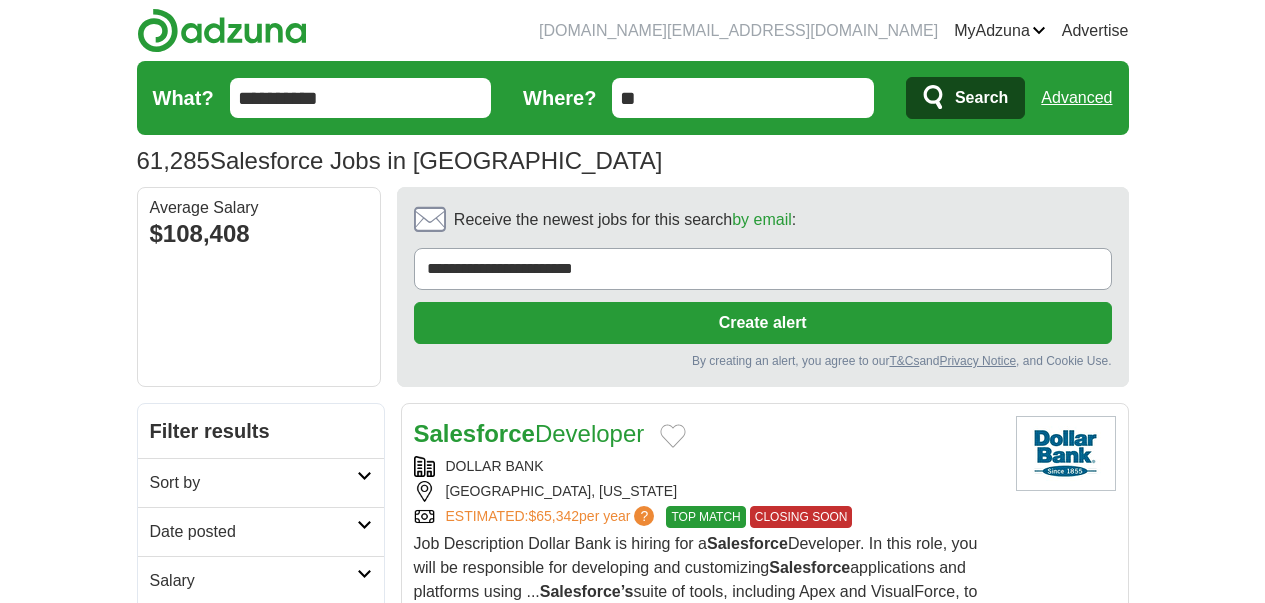 scroll, scrollTop: 0, scrollLeft: 0, axis: both 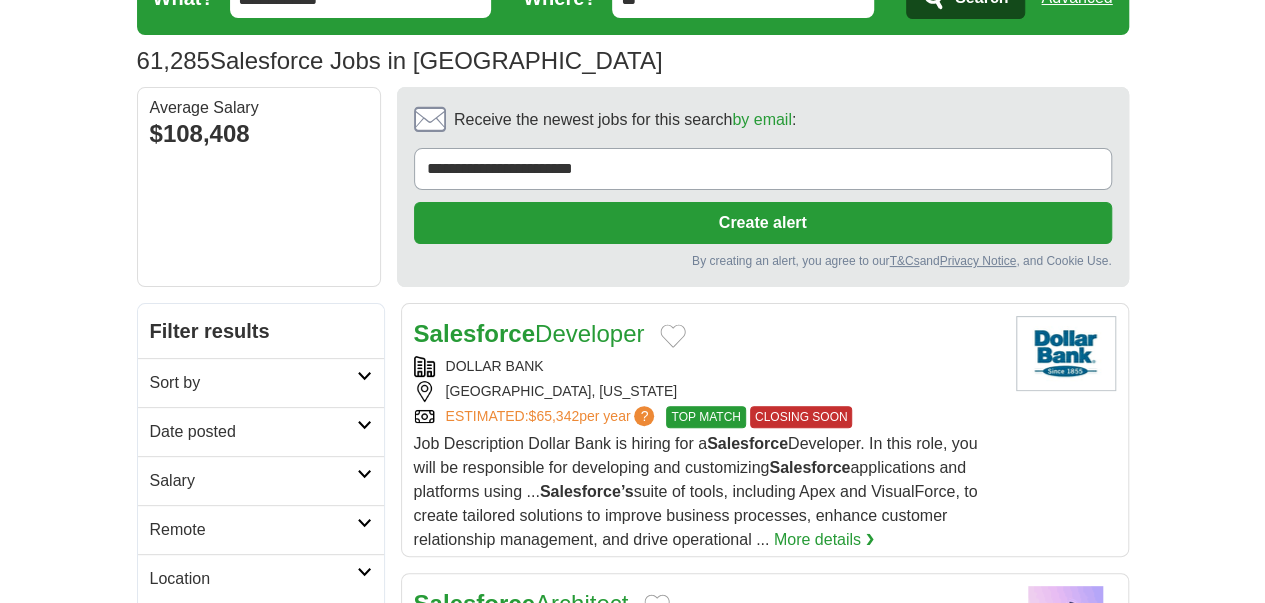 click on "Date posted" at bounding box center [253, 432] 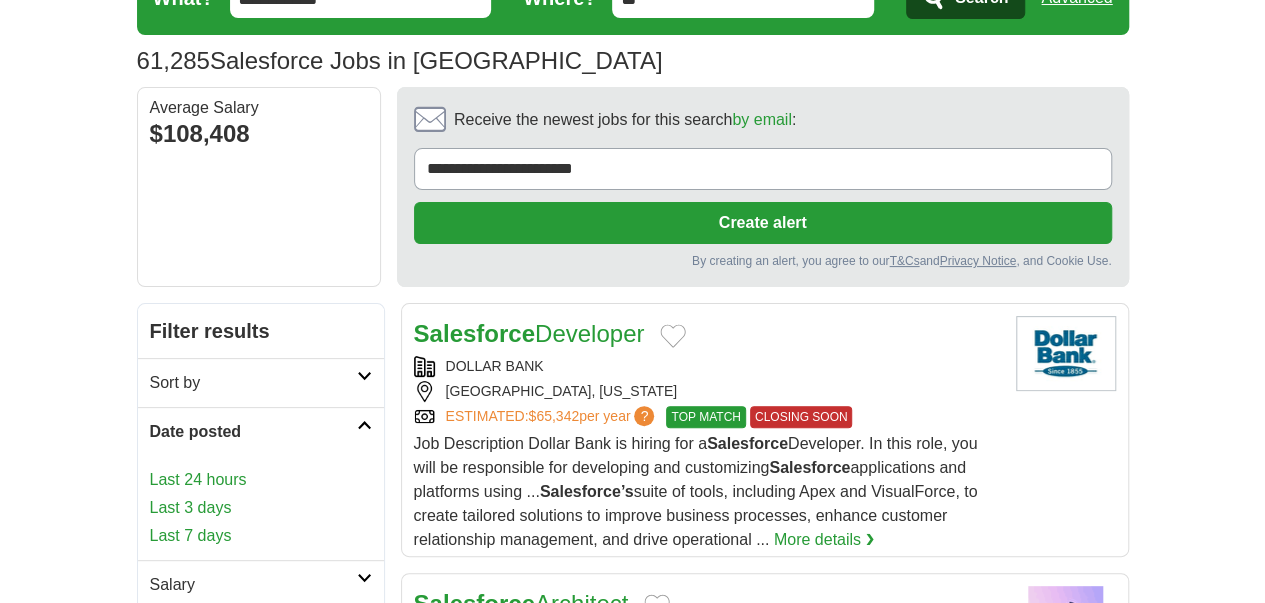 click on "Last 7 days" at bounding box center [261, 536] 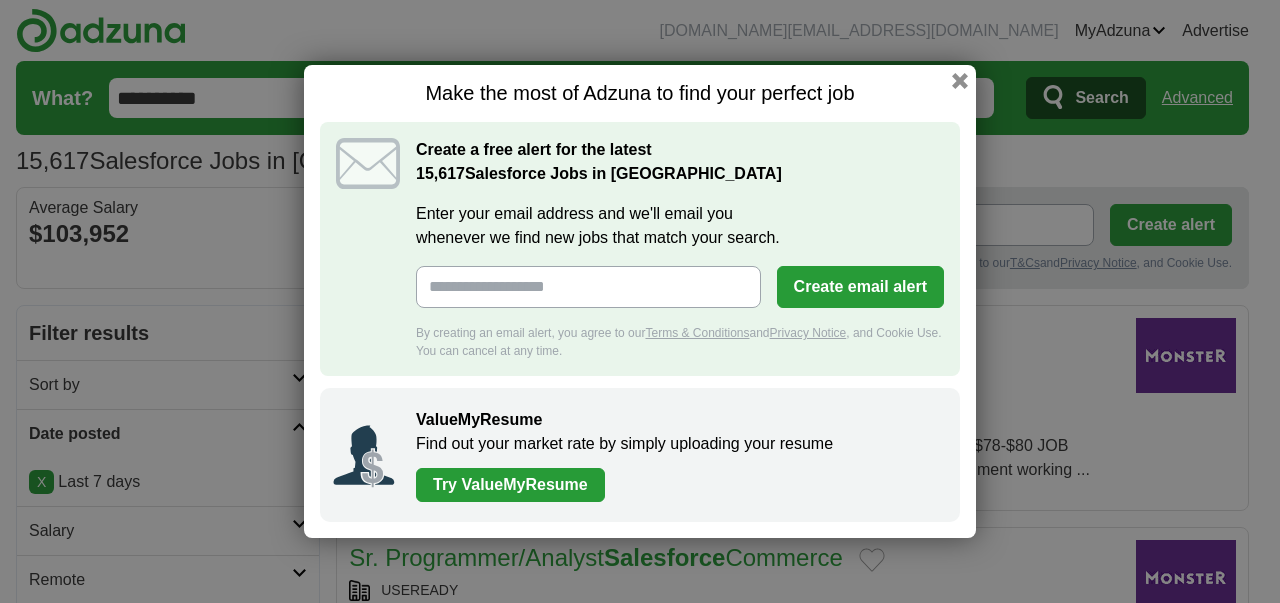 scroll, scrollTop: 0, scrollLeft: 0, axis: both 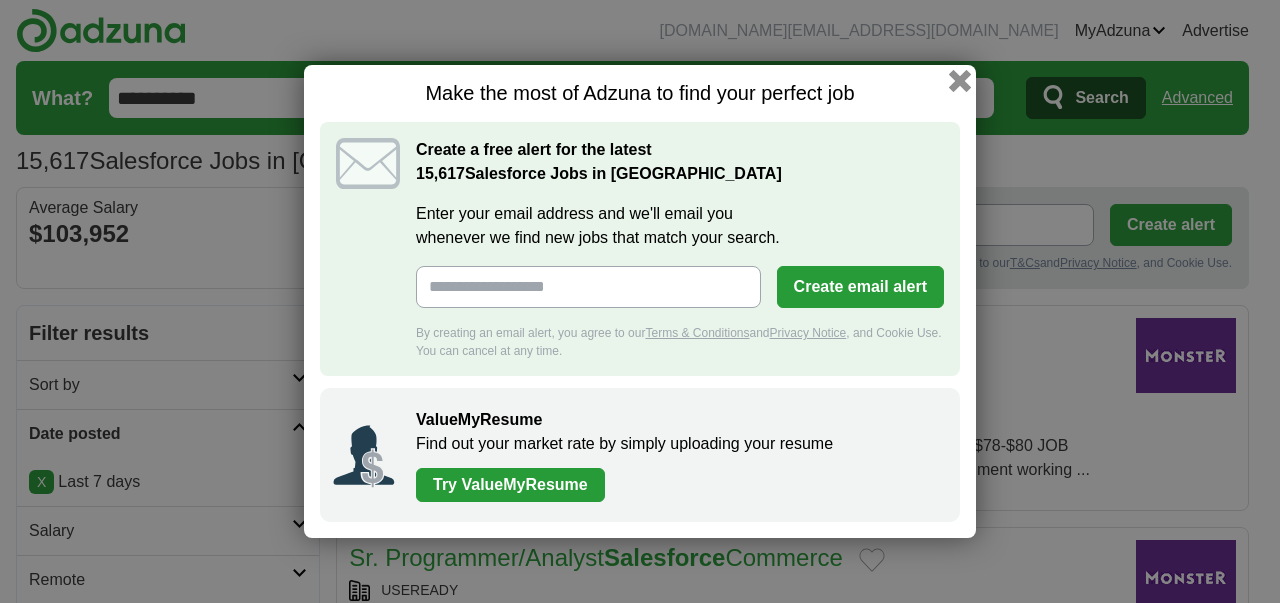 click at bounding box center [960, 81] 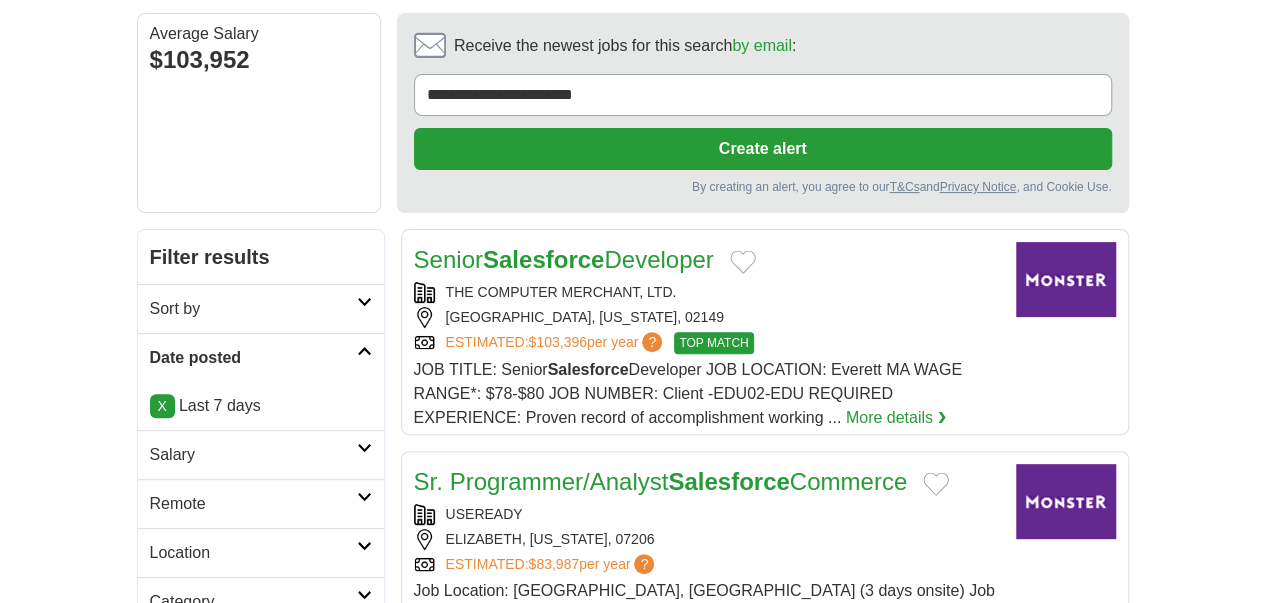 scroll, scrollTop: 200, scrollLeft: 0, axis: vertical 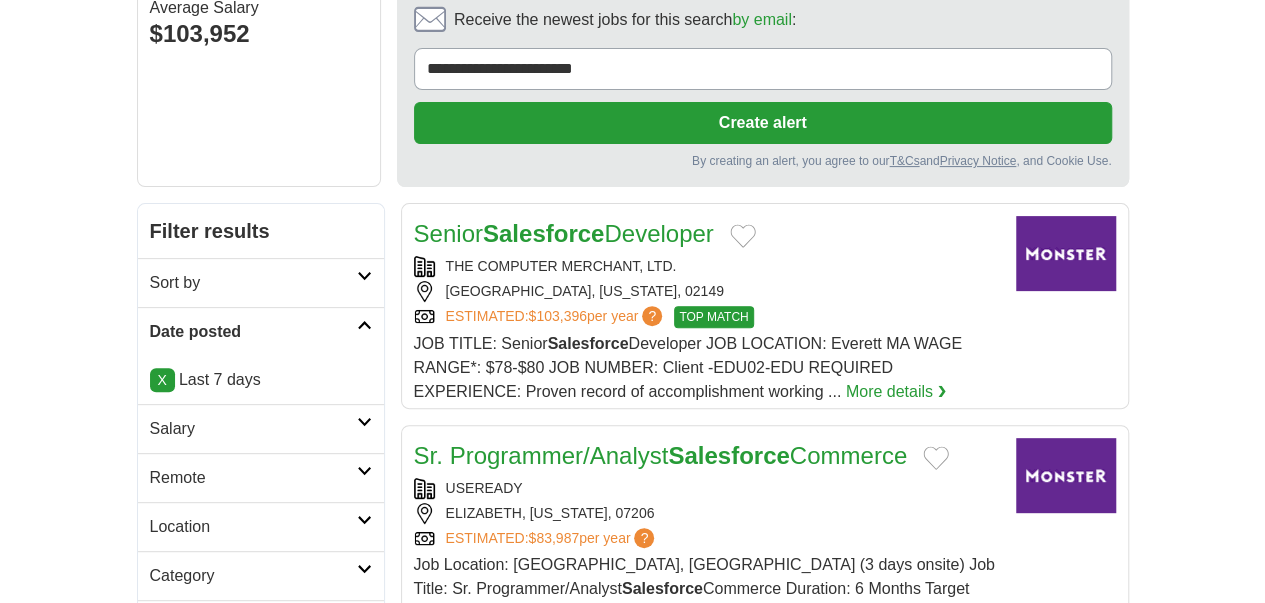 click on "Remote" at bounding box center [261, 477] 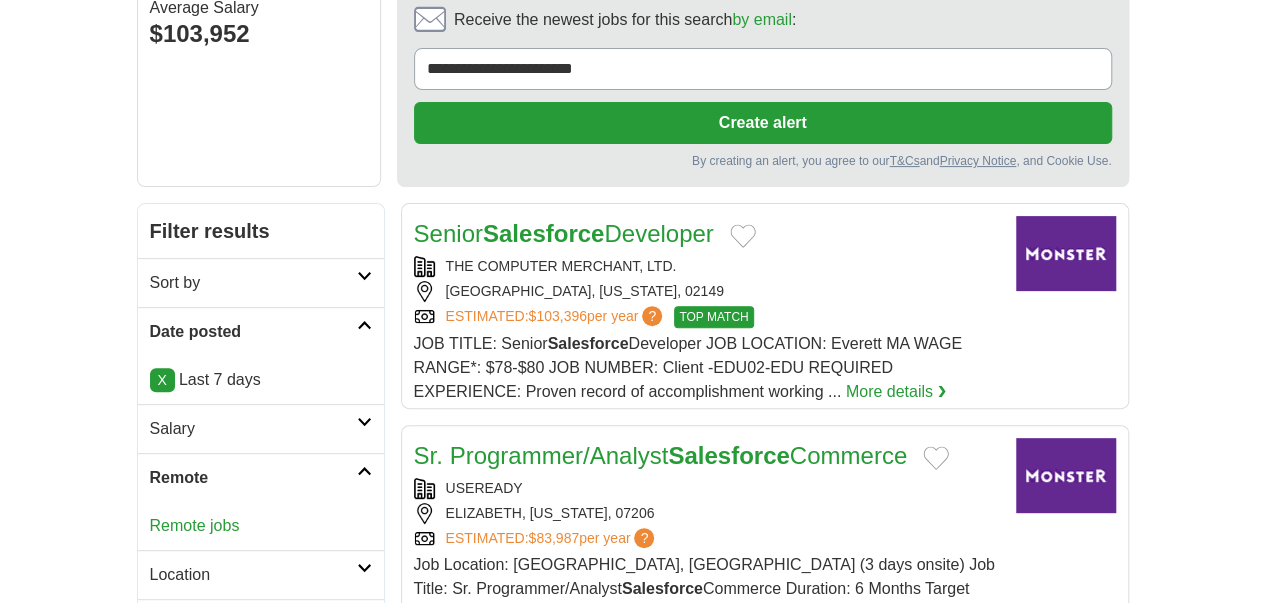click on "Remote jobs" at bounding box center (195, 525) 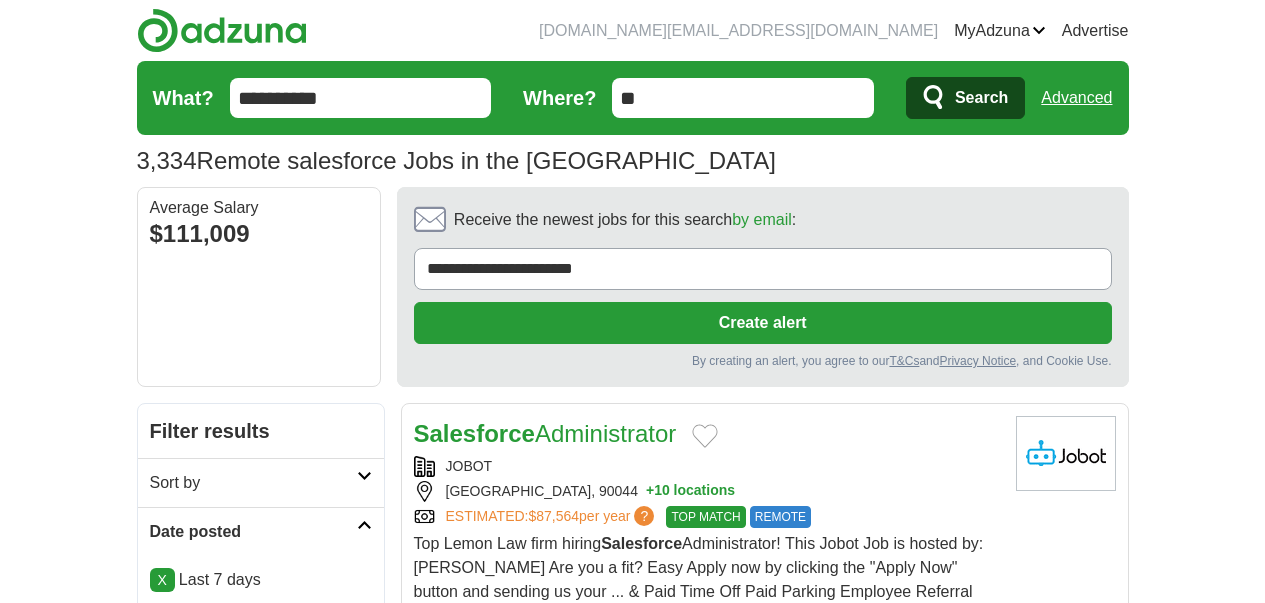 scroll, scrollTop: 0, scrollLeft: 0, axis: both 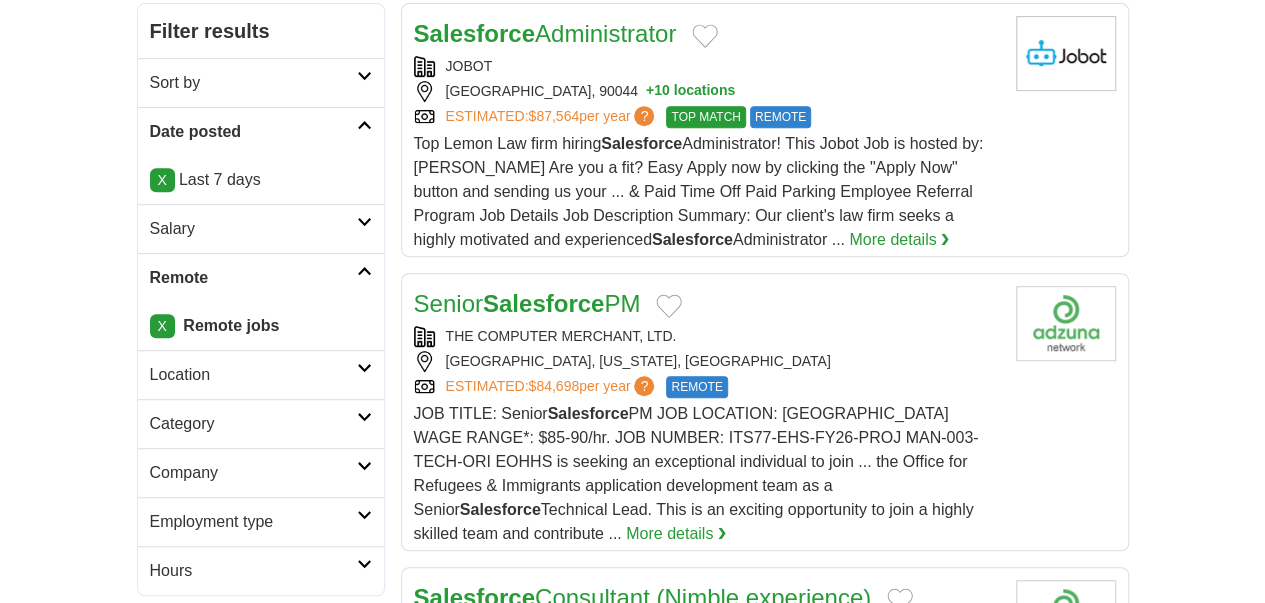 click on "Employment type" at bounding box center (253, 522) 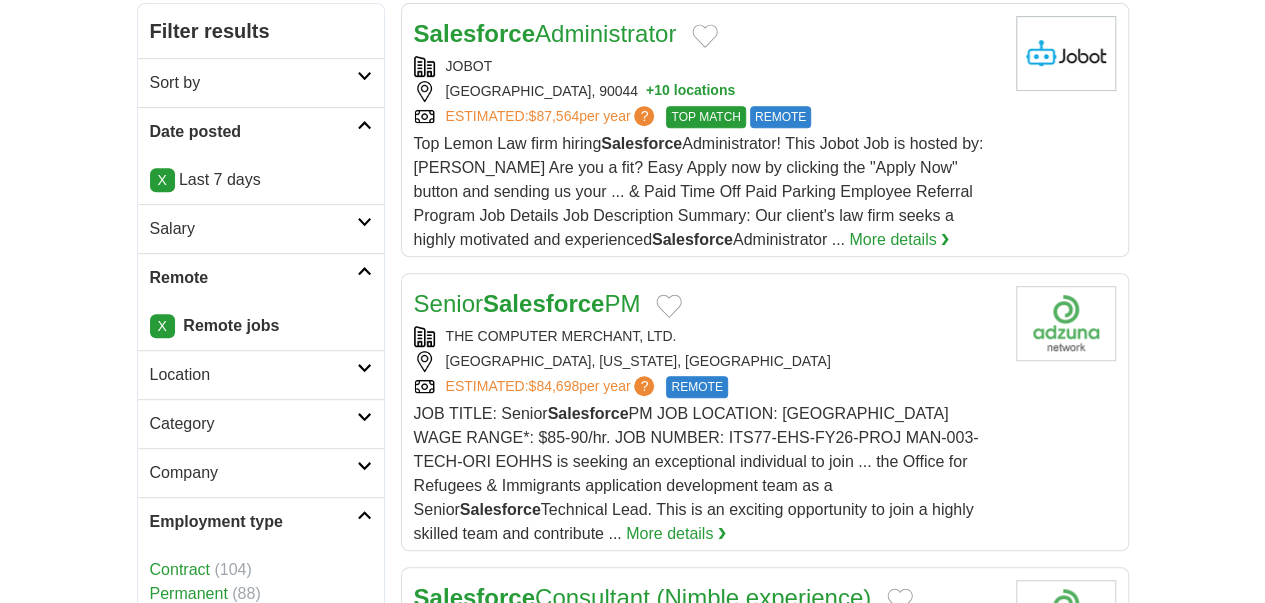 click on "Contract" at bounding box center (180, 569) 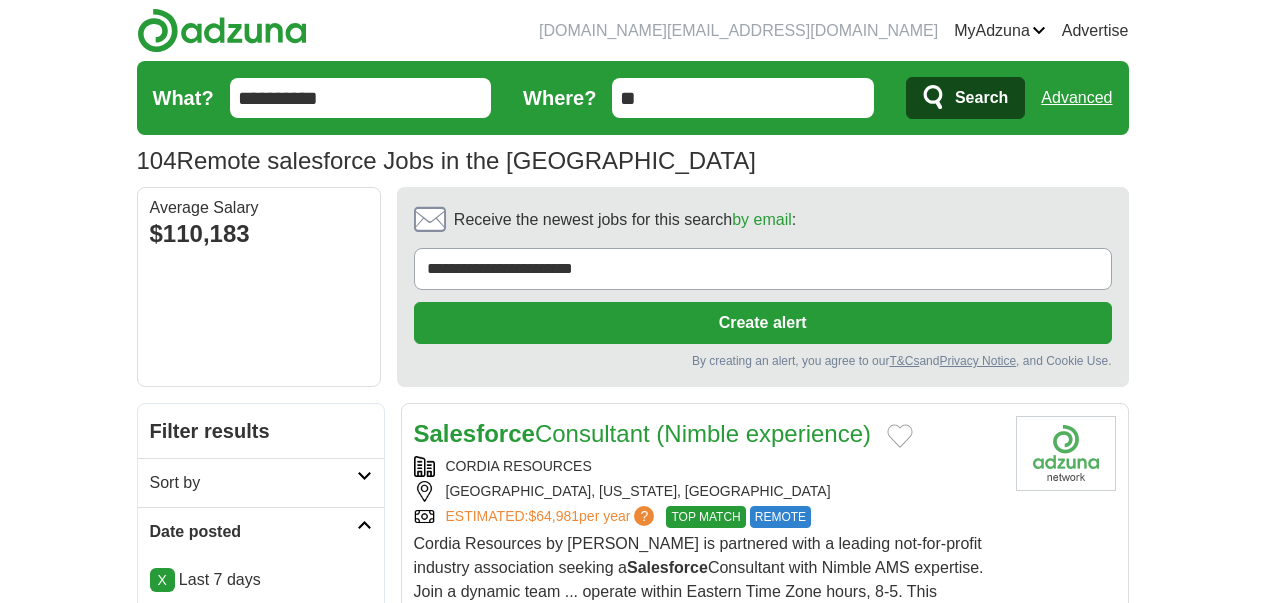 scroll, scrollTop: 0, scrollLeft: 0, axis: both 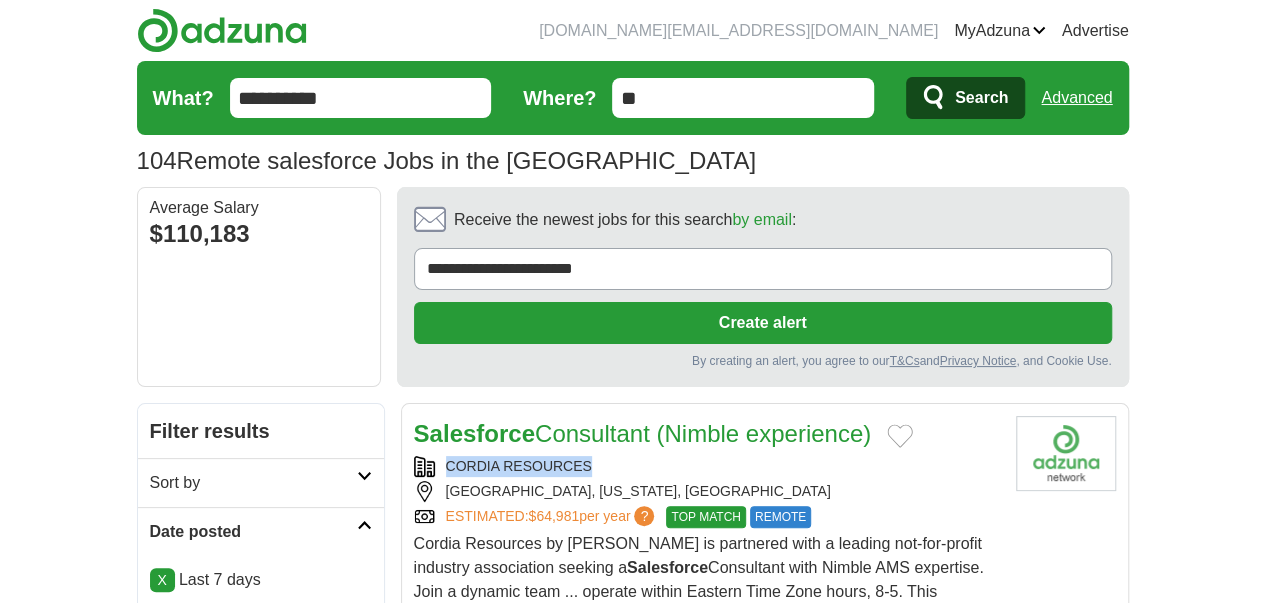copy on "CORDIA RESOURCES" 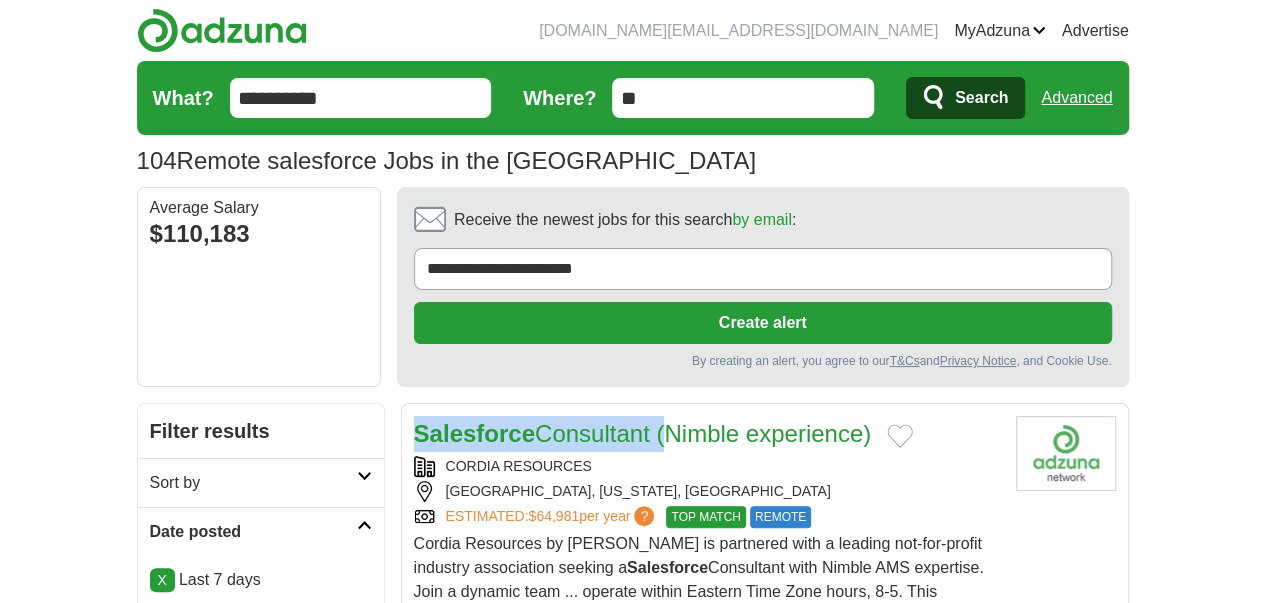 copy on "Salesforce  Consultant" 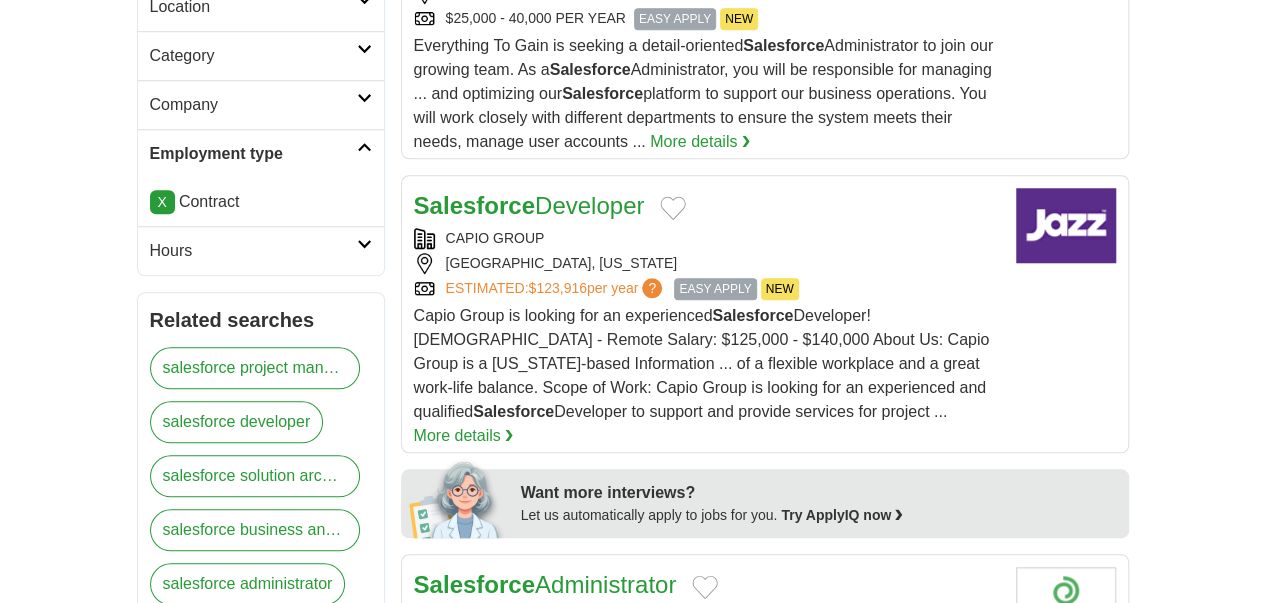 scroll, scrollTop: 900, scrollLeft: 0, axis: vertical 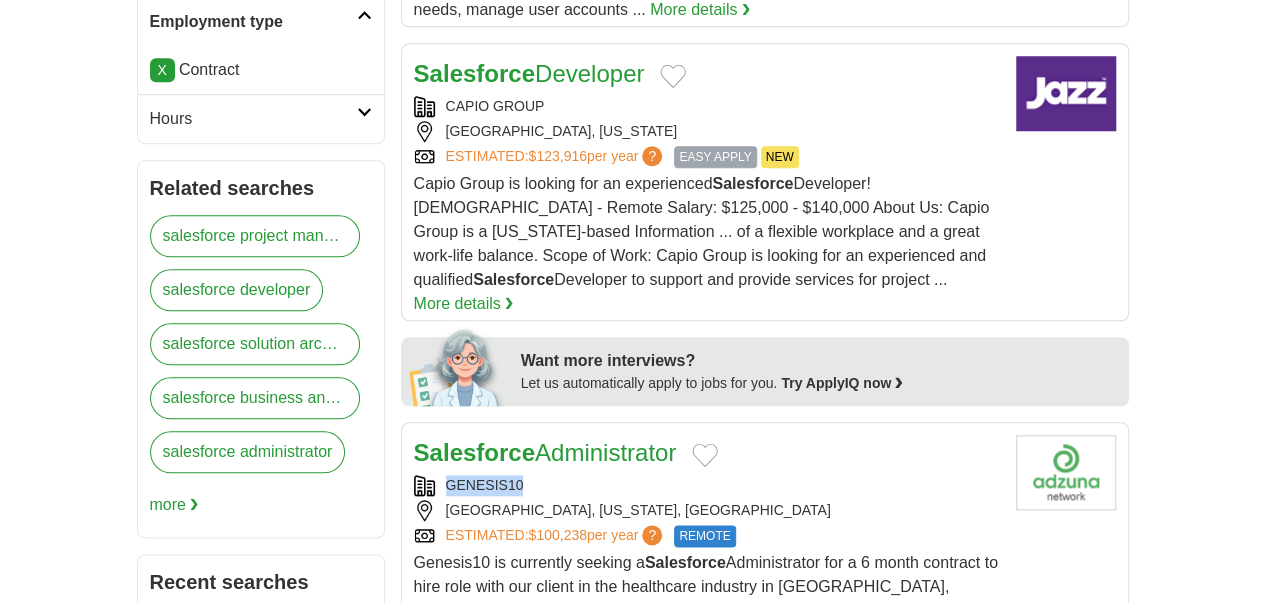 copy on "GENESIS10" 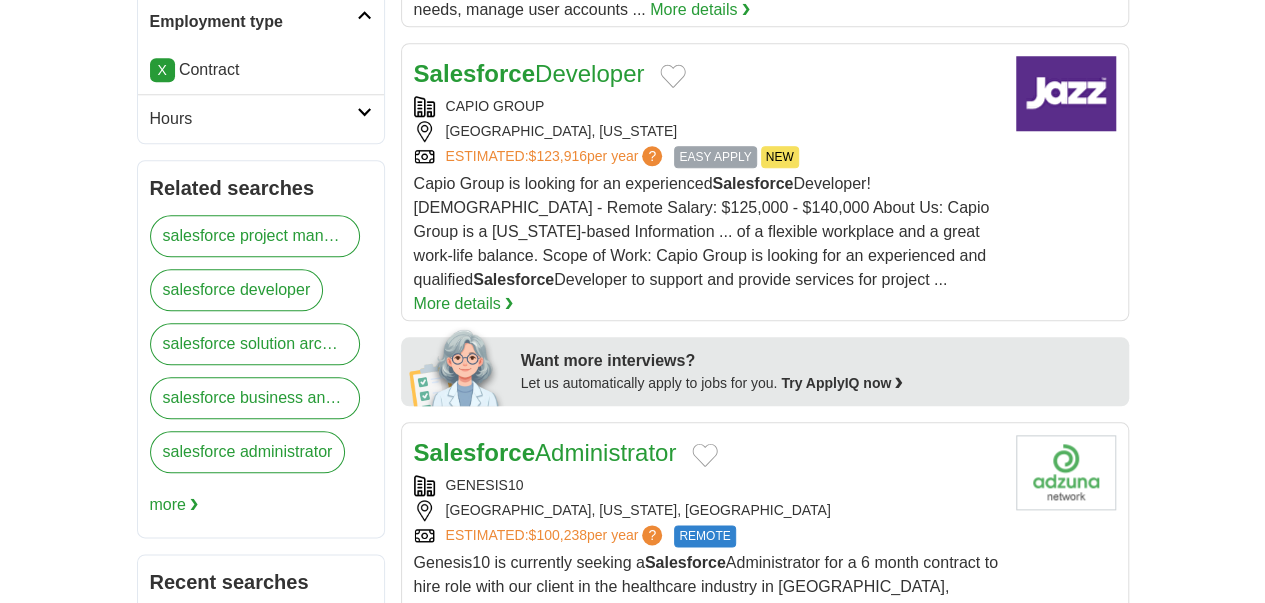 scroll, scrollTop: 1200, scrollLeft: 0, axis: vertical 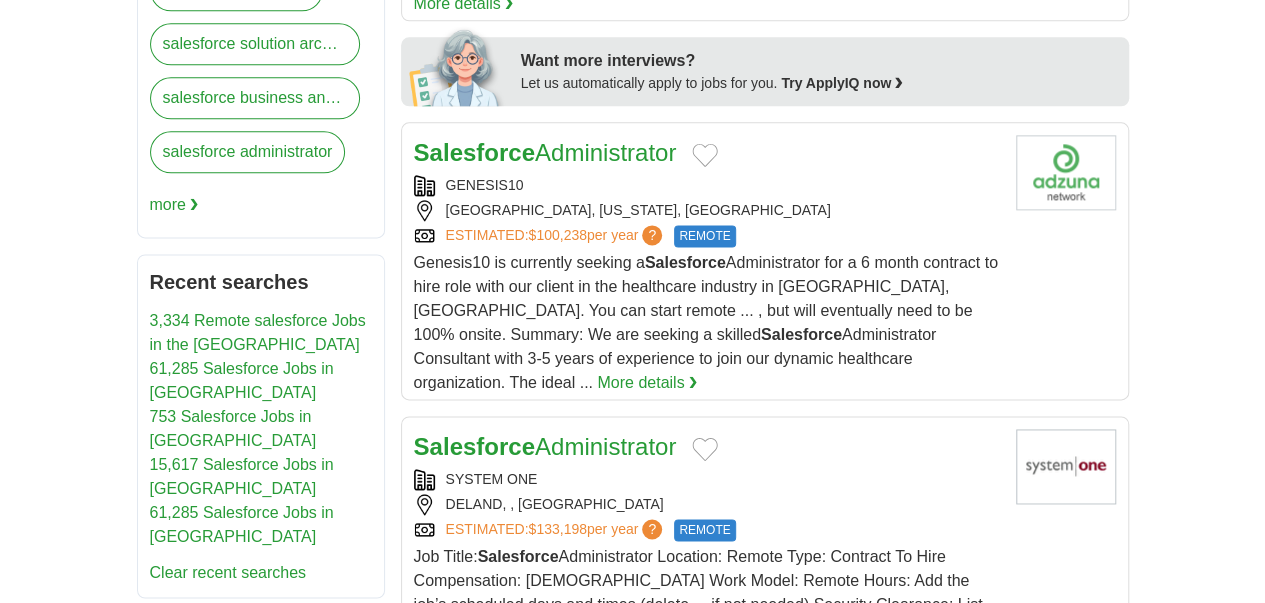 click on "SYSTEM ONE" at bounding box center [707, 479] 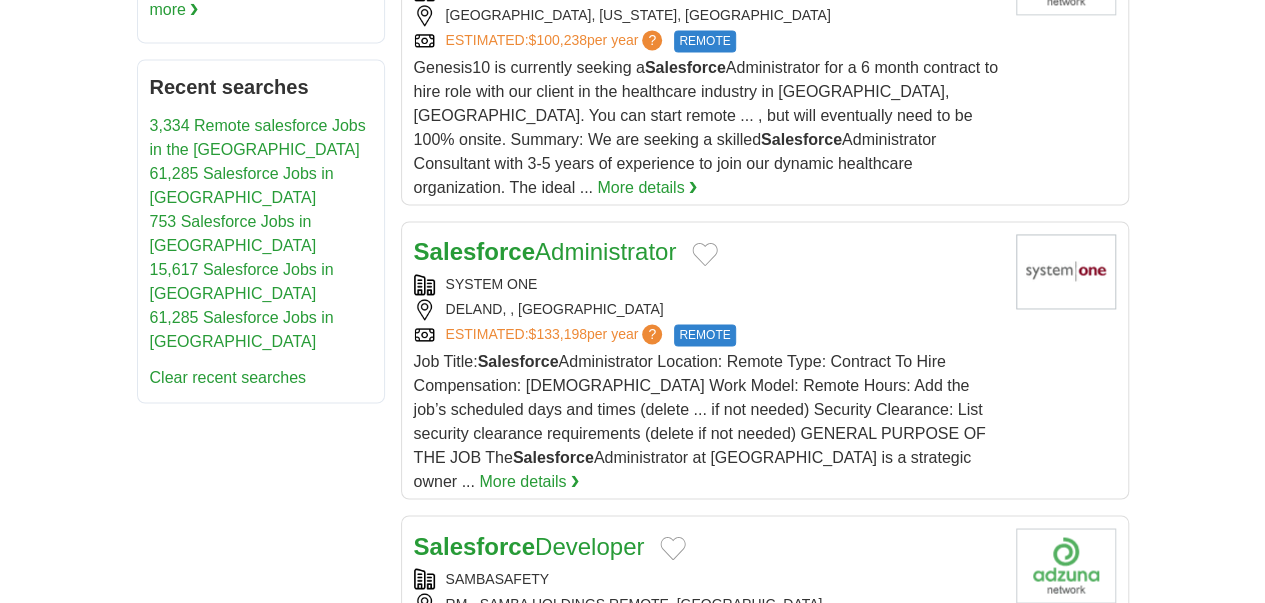 scroll, scrollTop: 1400, scrollLeft: 0, axis: vertical 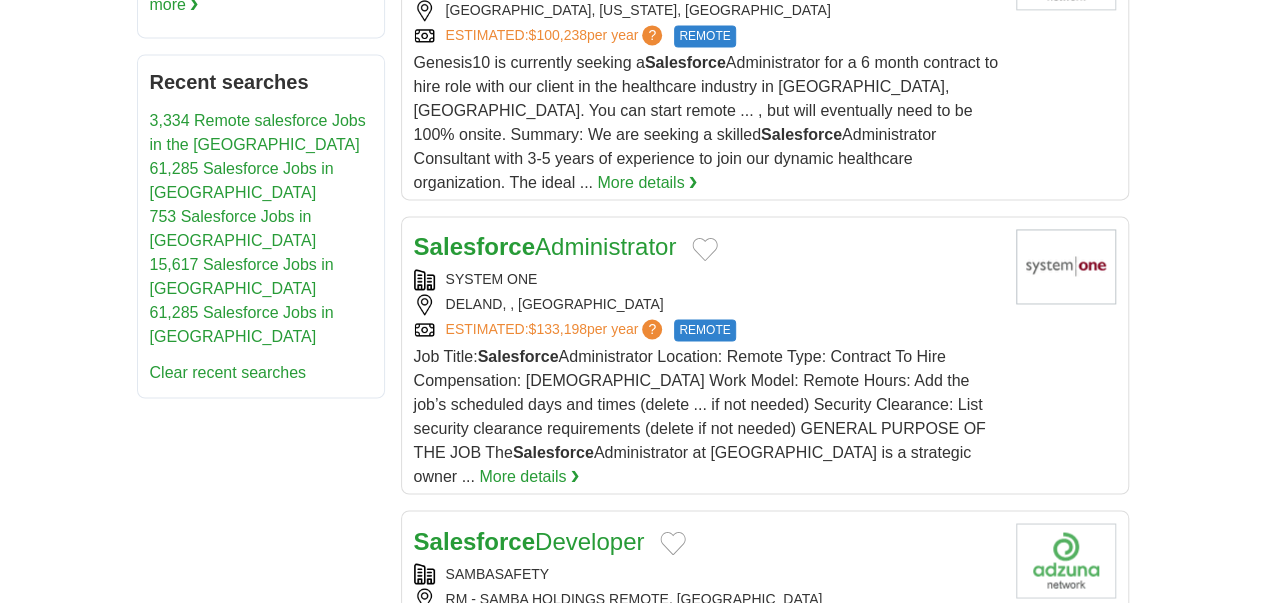 click on "SAMBASAFETY" at bounding box center (707, 573) 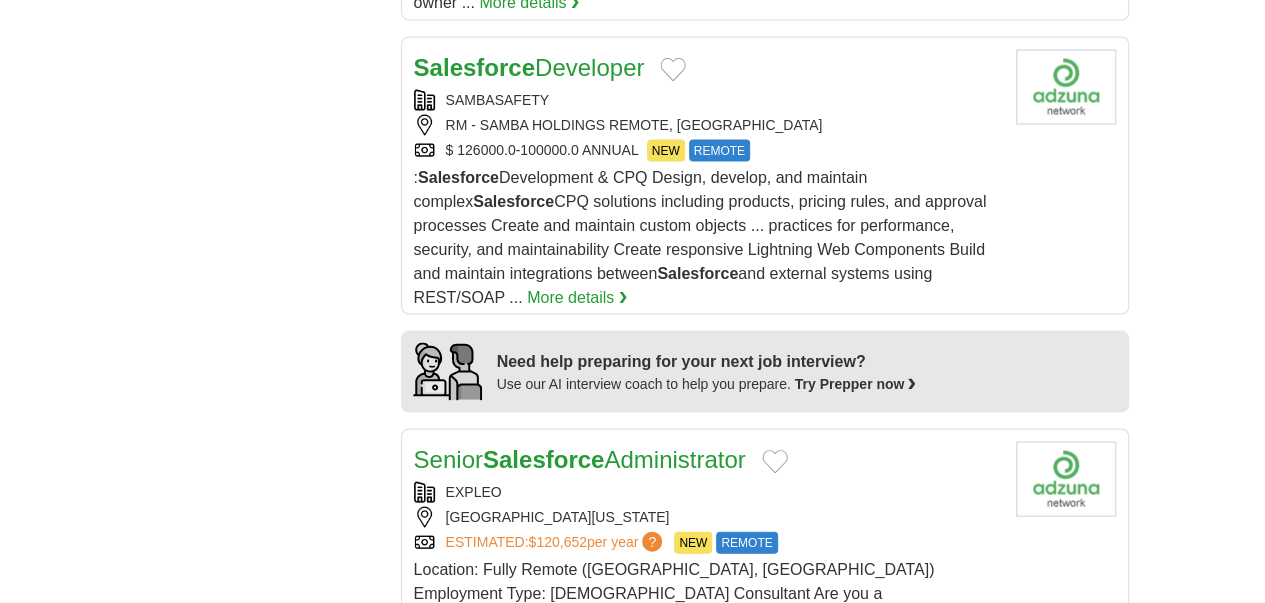 scroll, scrollTop: 1900, scrollLeft: 0, axis: vertical 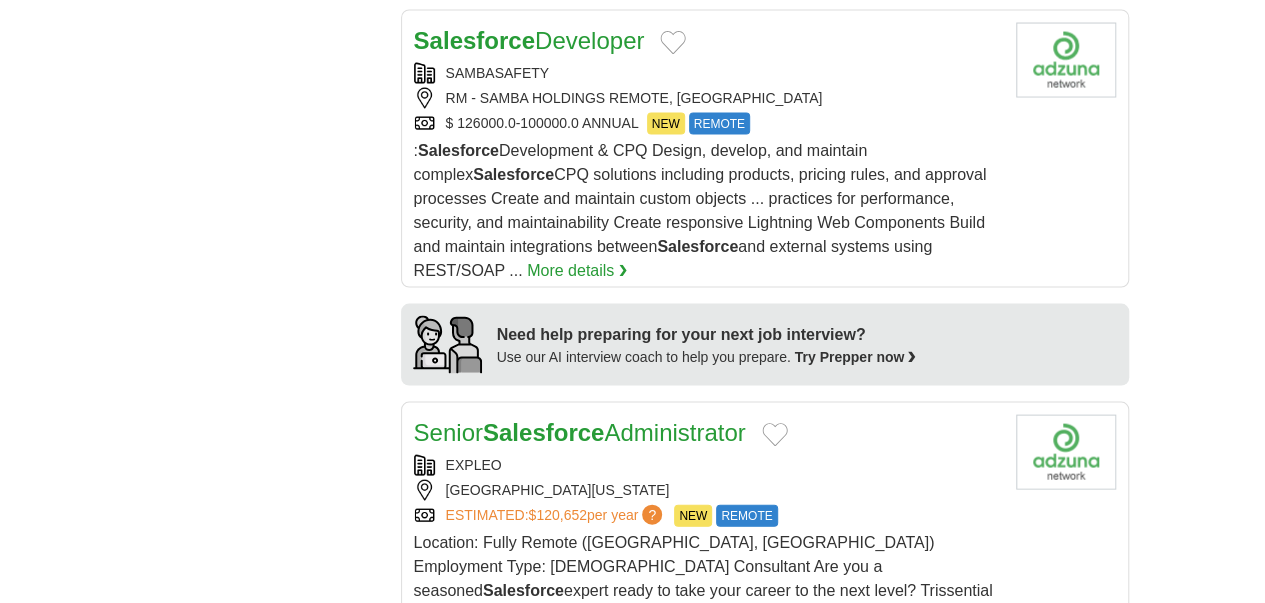 click on "BEECHWOOD COMPUTING LIMITED" at bounding box center (707, 759) 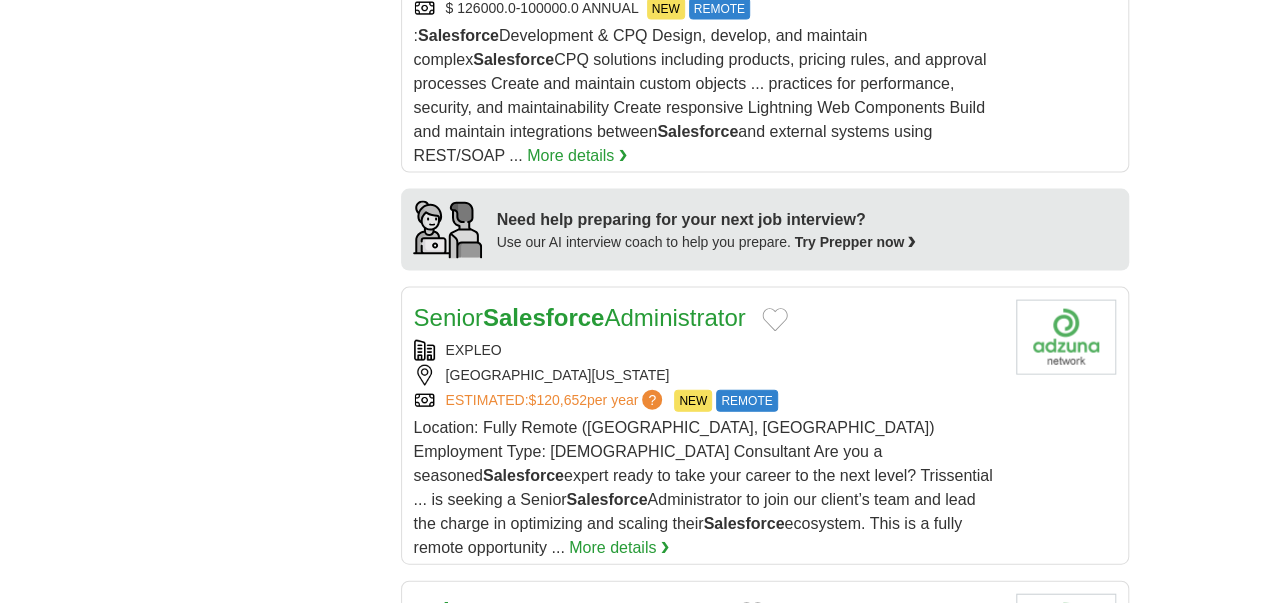 scroll, scrollTop: 2100, scrollLeft: 0, axis: vertical 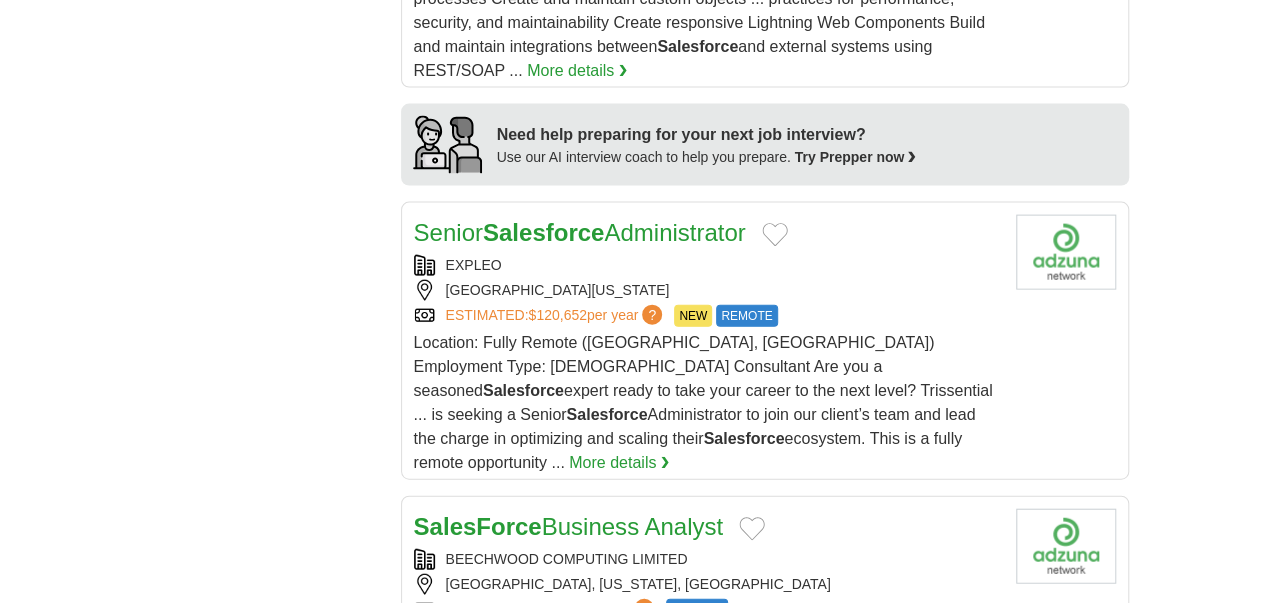 click on "NEURAFLASH" at bounding box center (707, 829) 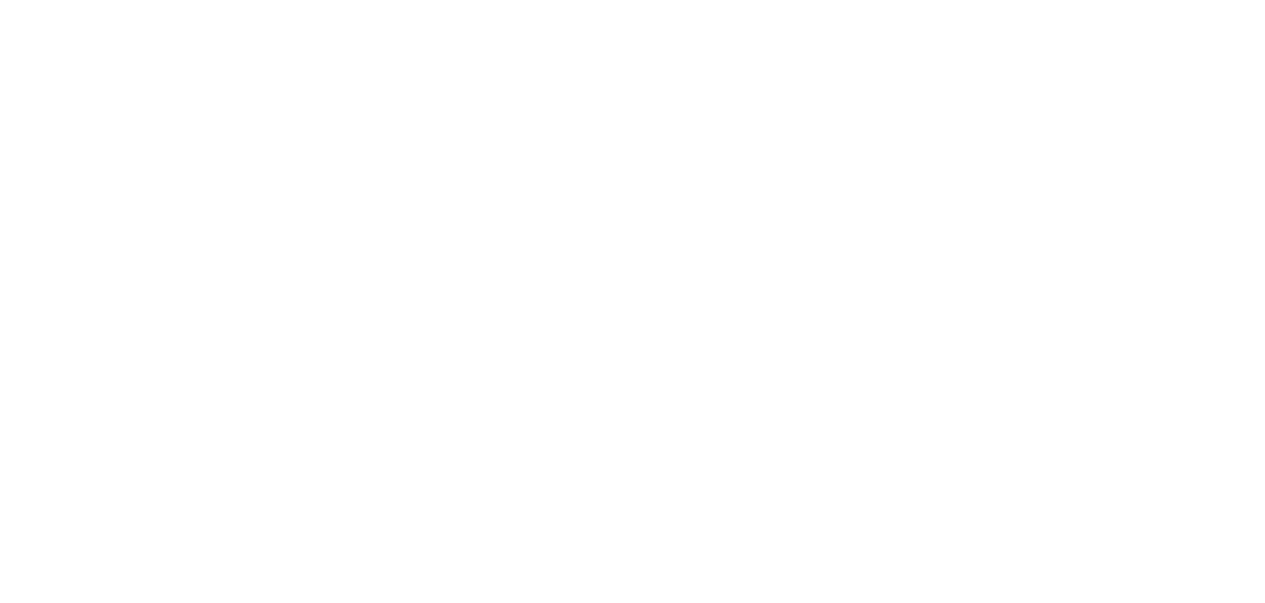 scroll, scrollTop: 3900, scrollLeft: 0, axis: vertical 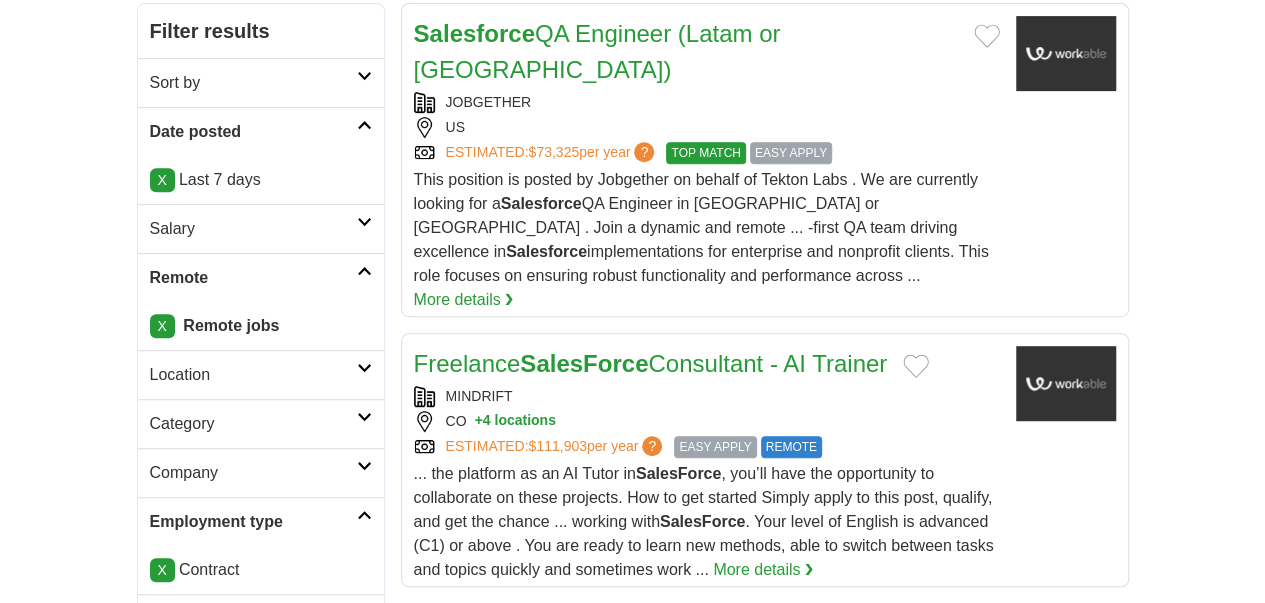 click on "MINDRIFT" at bounding box center (707, 396) 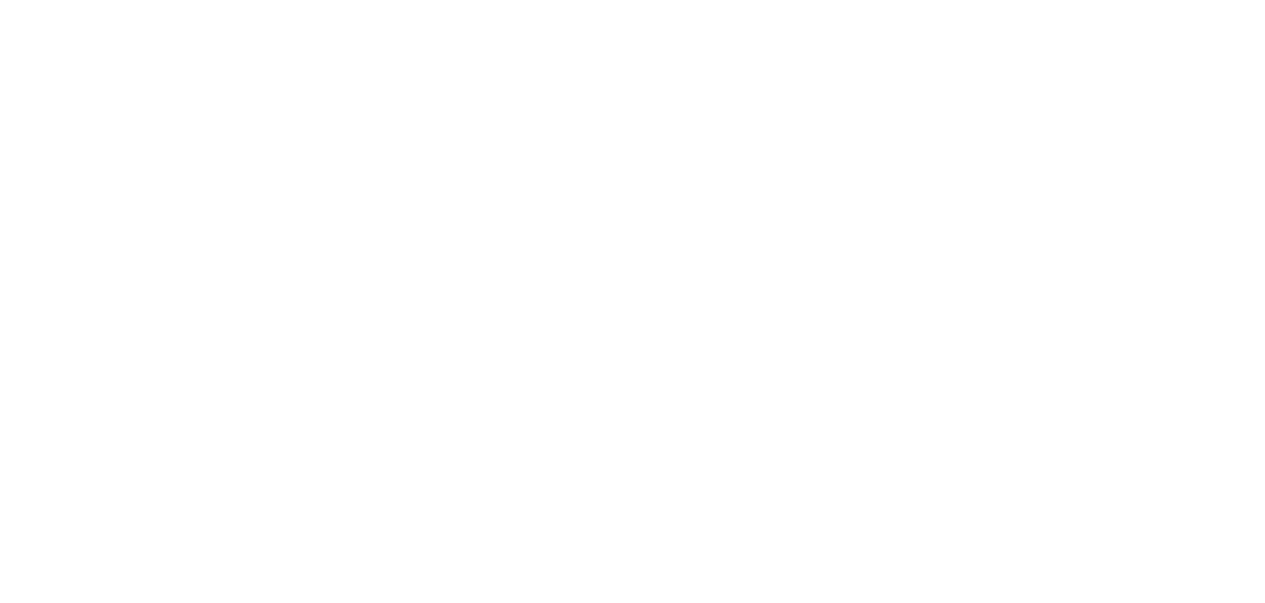 scroll, scrollTop: 4000, scrollLeft: 0, axis: vertical 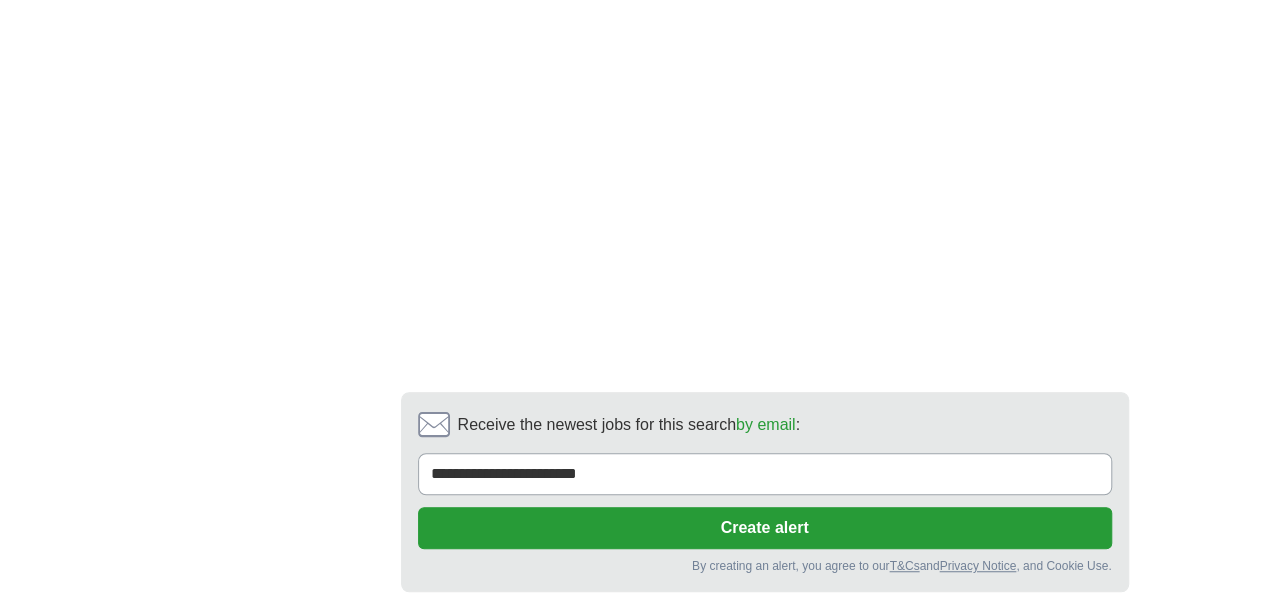 click on "4" at bounding box center [704, 658] 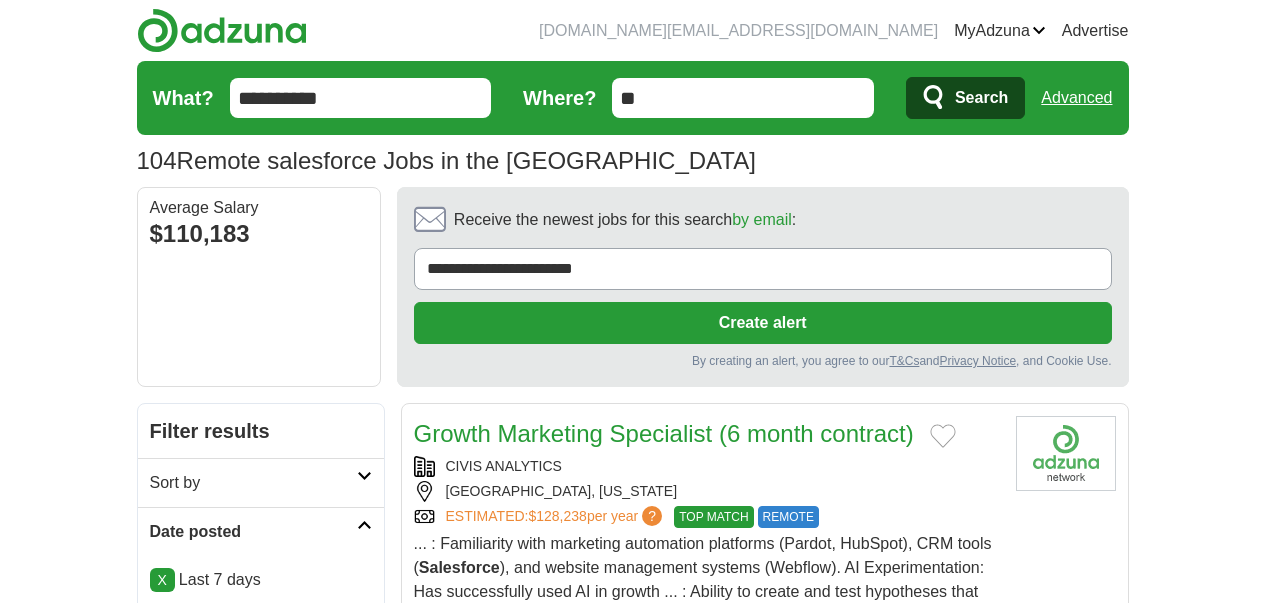 scroll, scrollTop: 0, scrollLeft: 0, axis: both 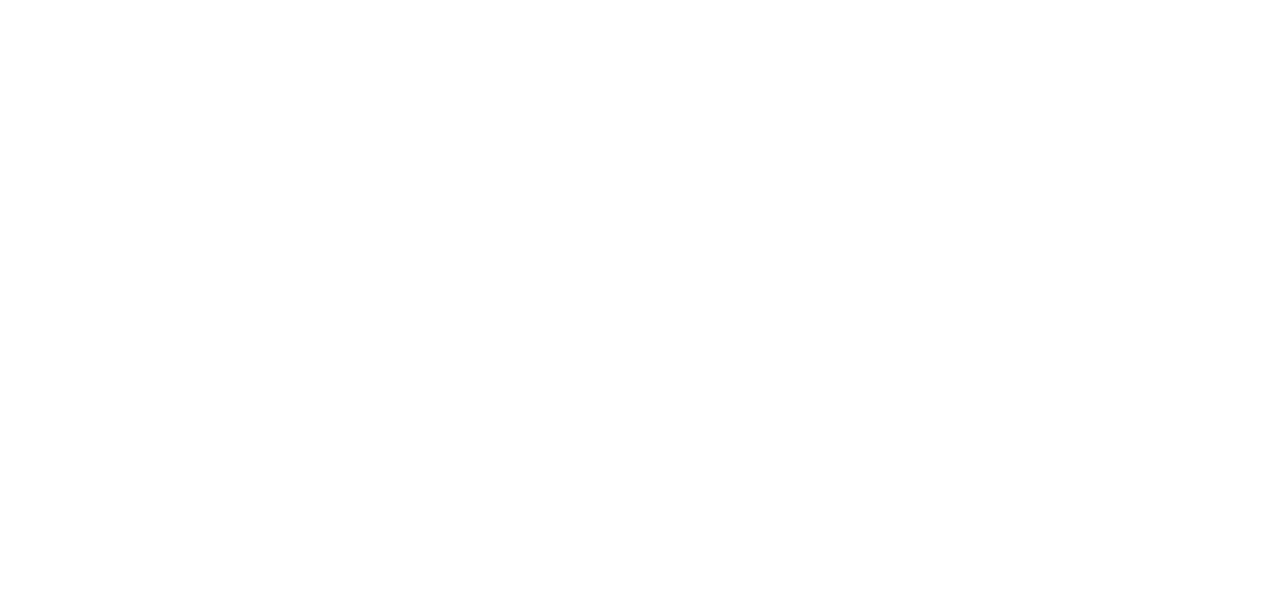 click on "5" at bounding box center [751, 928] 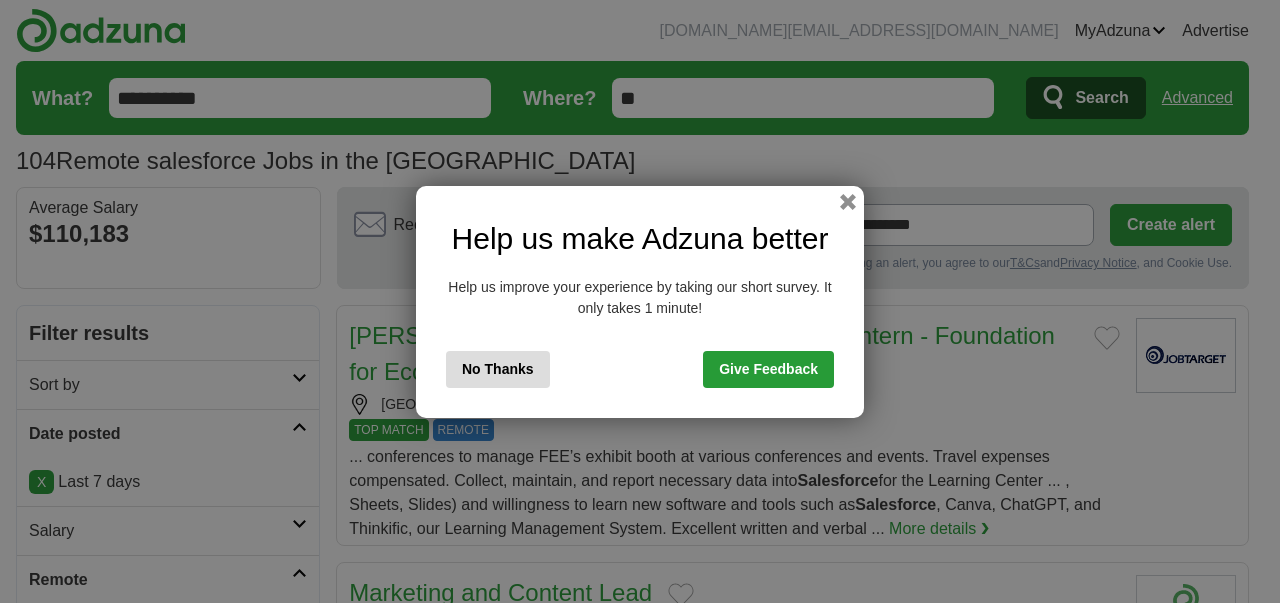 scroll, scrollTop: 0, scrollLeft: 0, axis: both 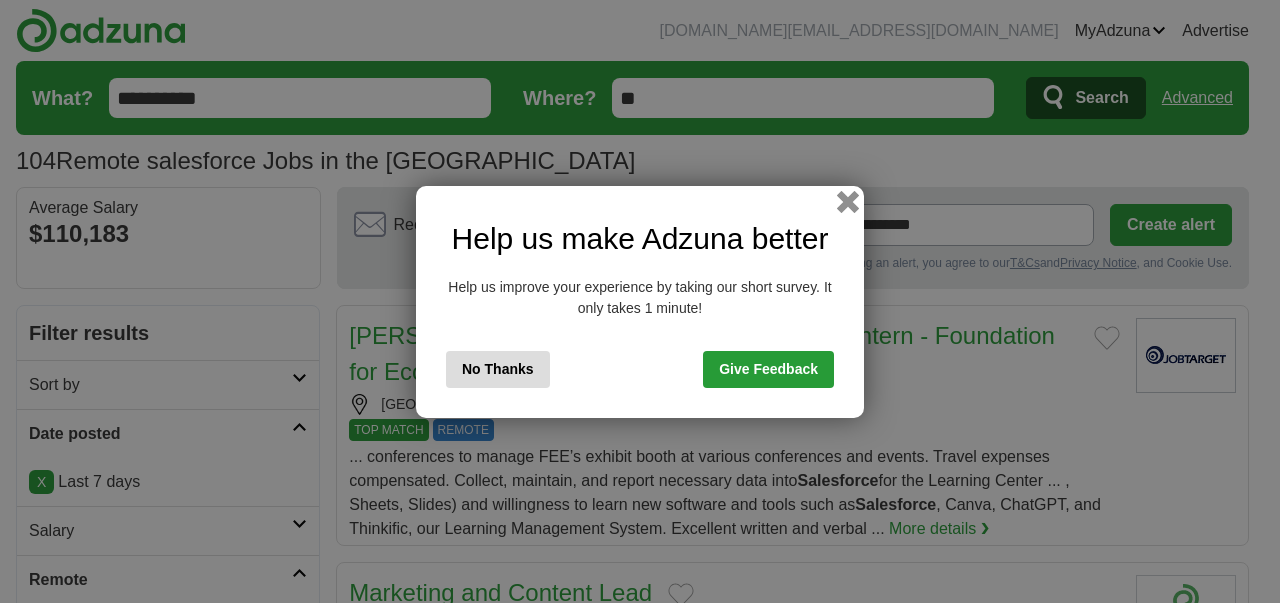click at bounding box center [848, 201] 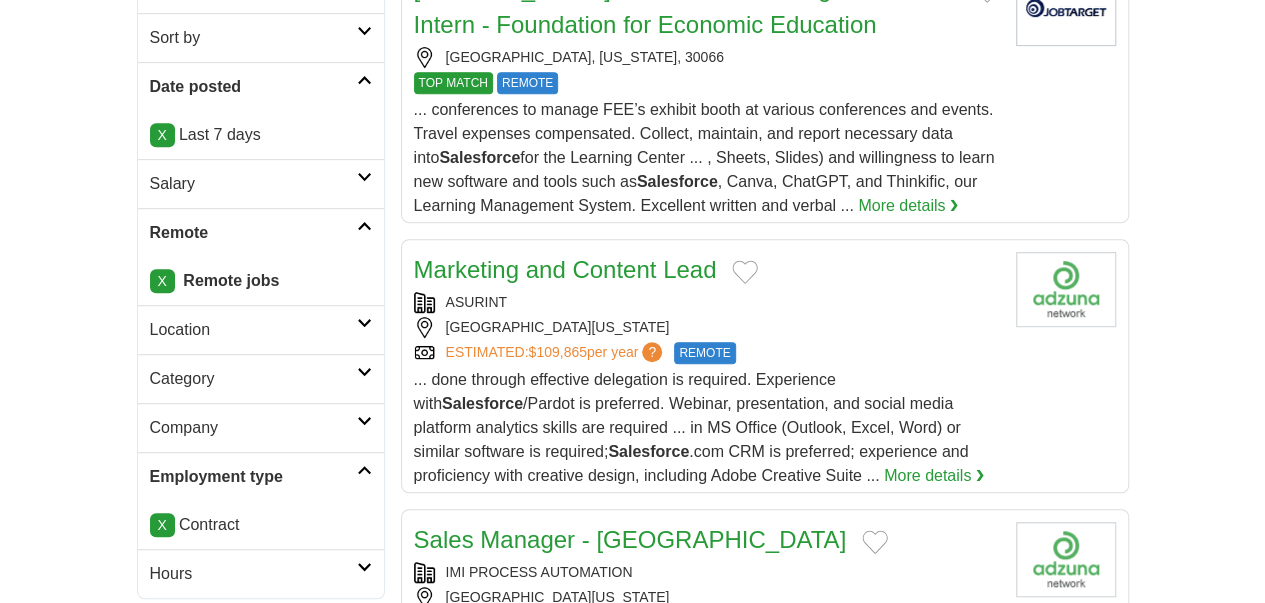 scroll, scrollTop: 500, scrollLeft: 0, axis: vertical 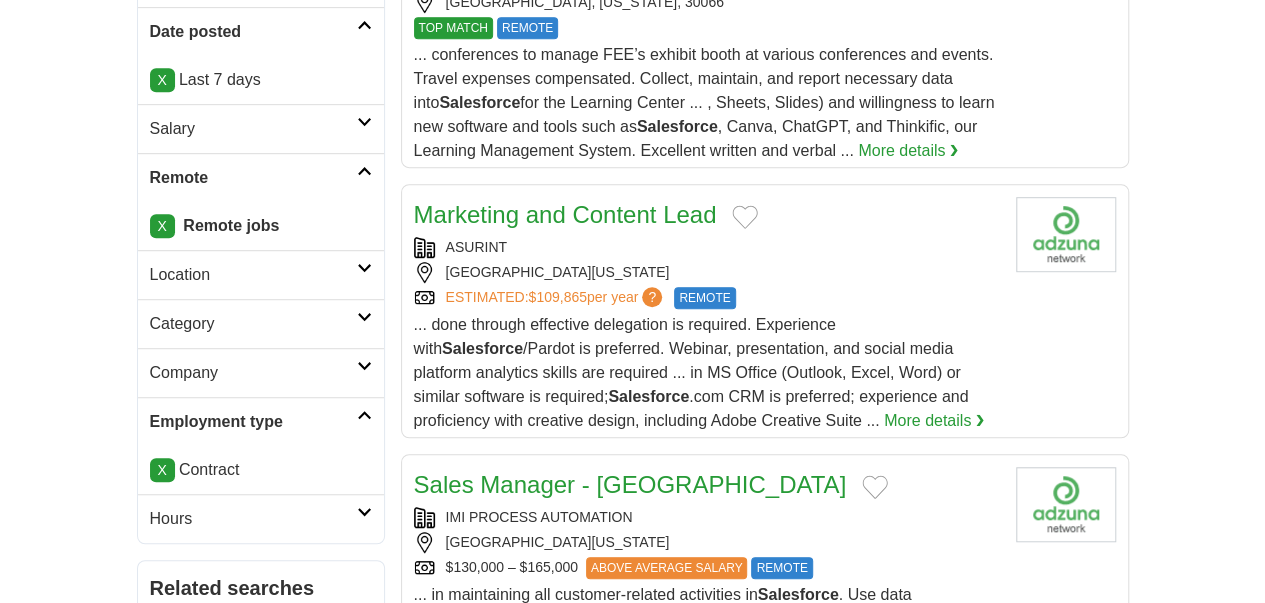 click on "Sales Manager - West" at bounding box center [707, 485] 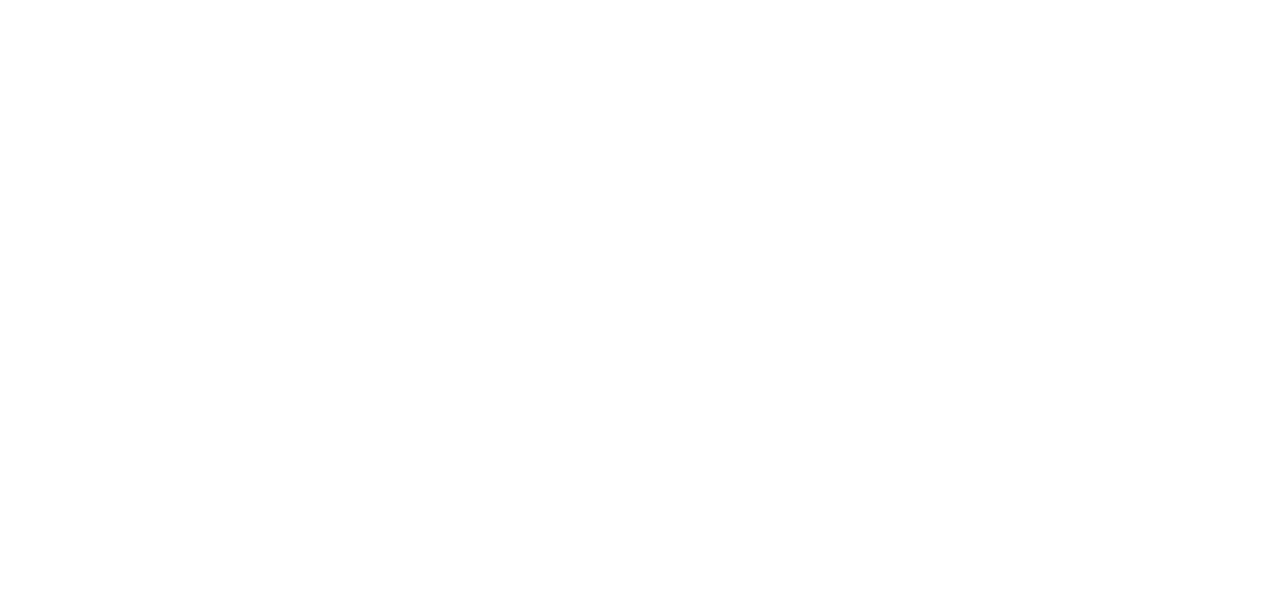 scroll, scrollTop: 3600, scrollLeft: 0, axis: vertical 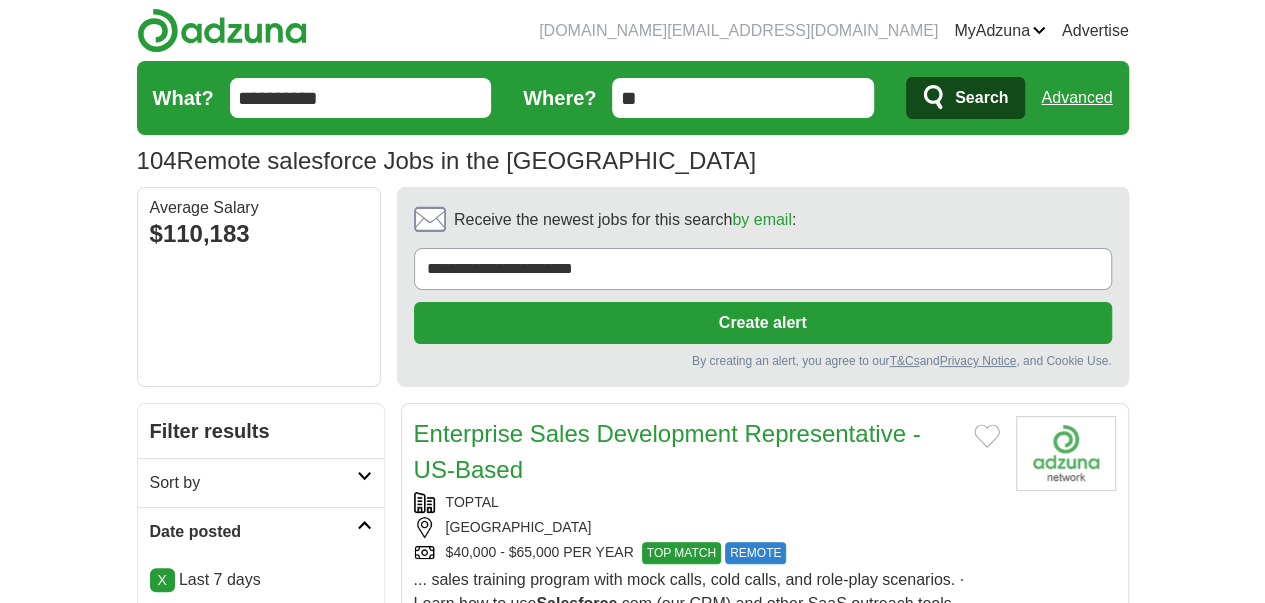 click 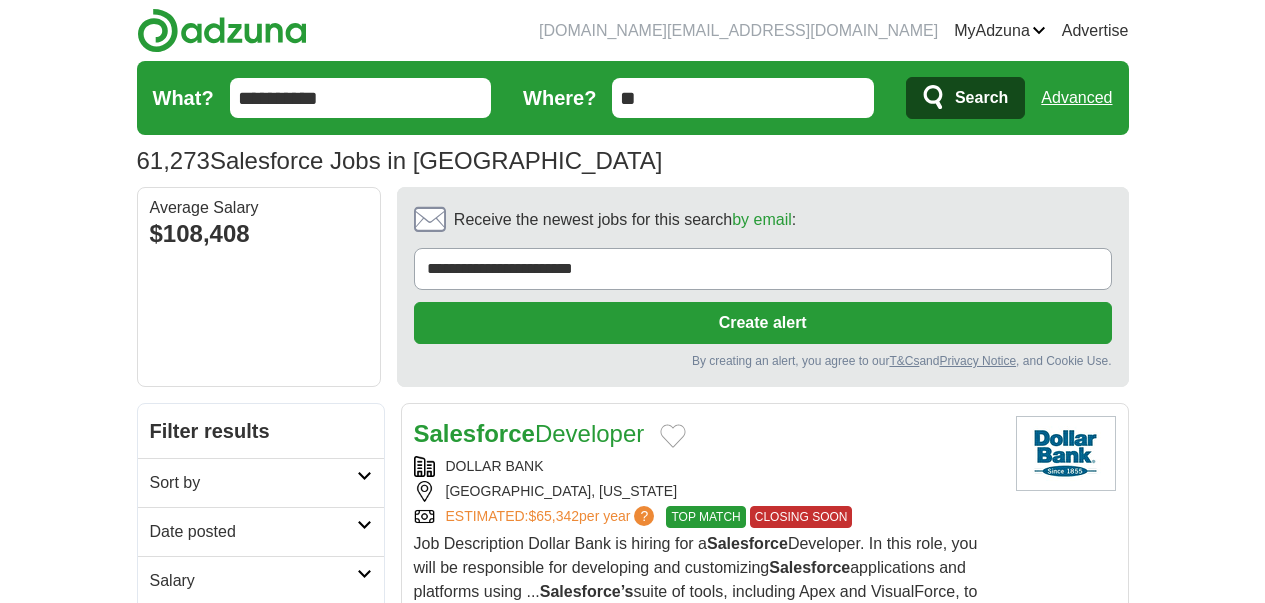scroll, scrollTop: 0, scrollLeft: 0, axis: both 